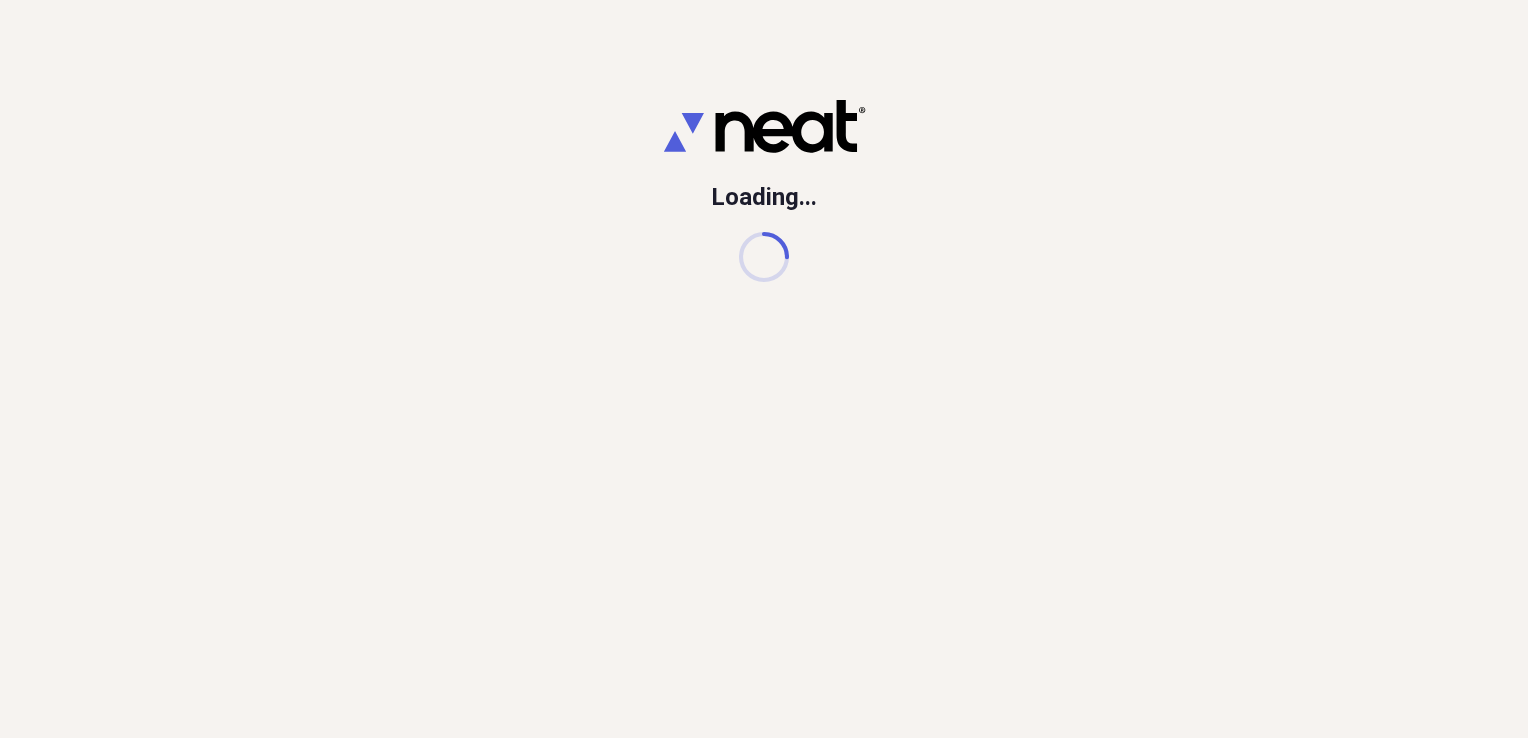 scroll, scrollTop: 0, scrollLeft: 0, axis: both 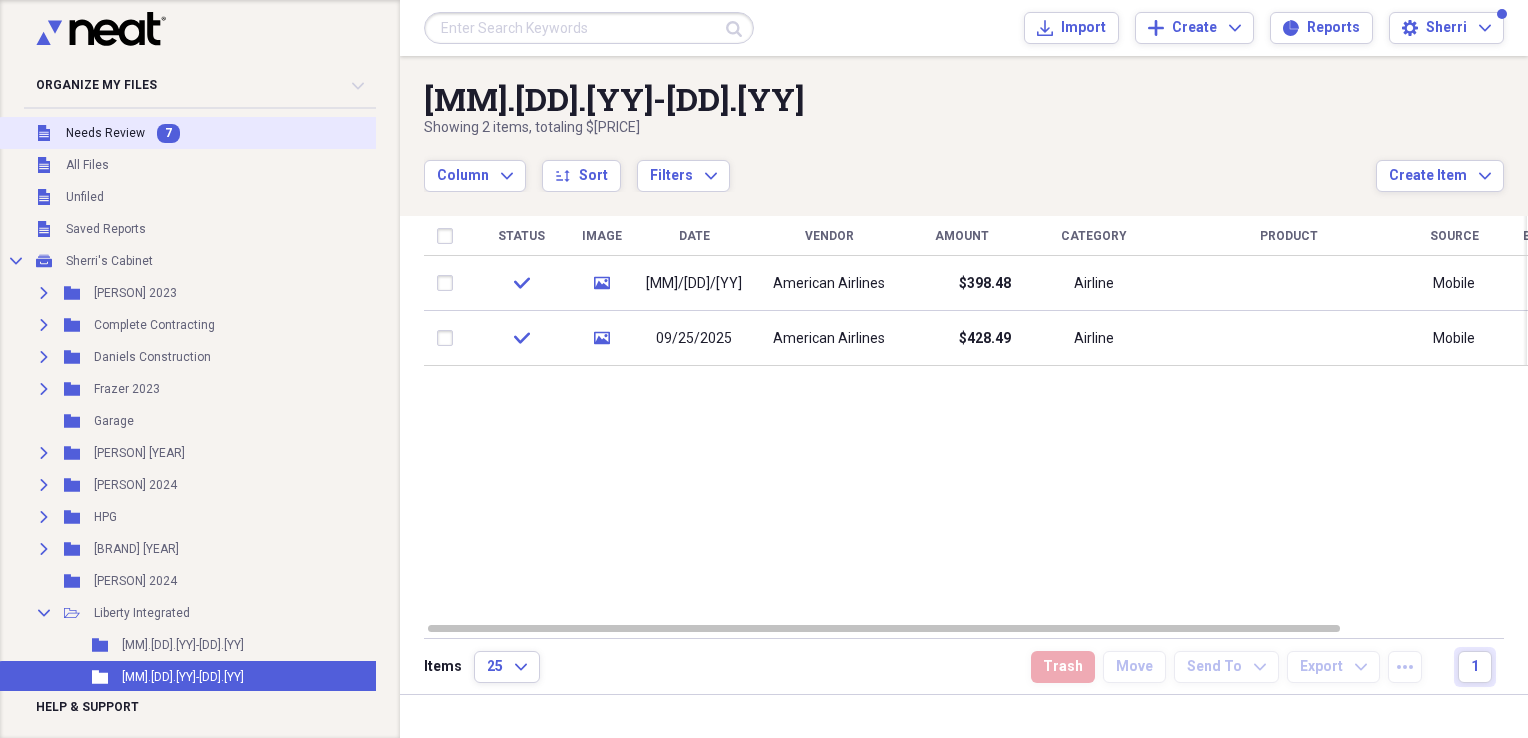 click on "Needs Review" at bounding box center [105, 133] 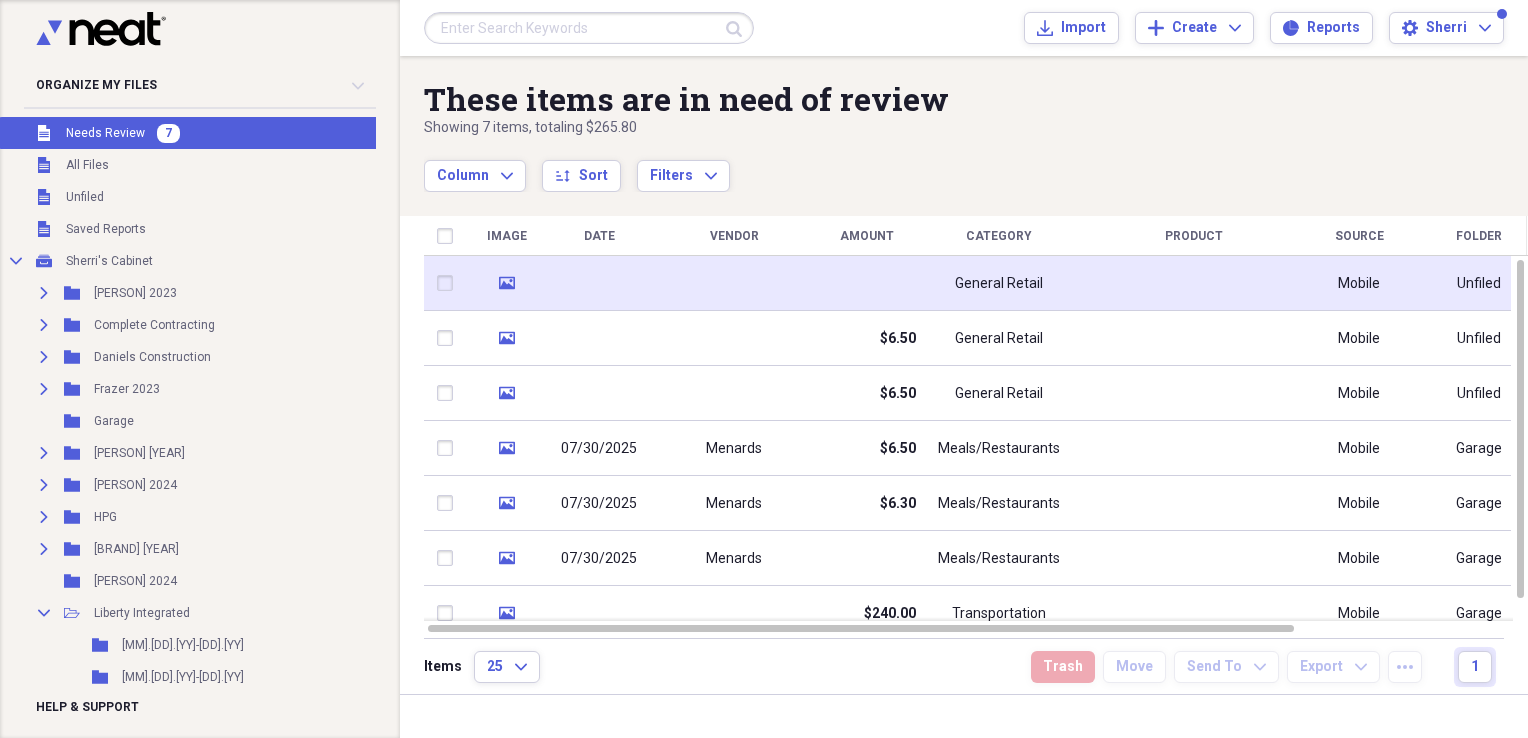 click at bounding box center [734, 283] 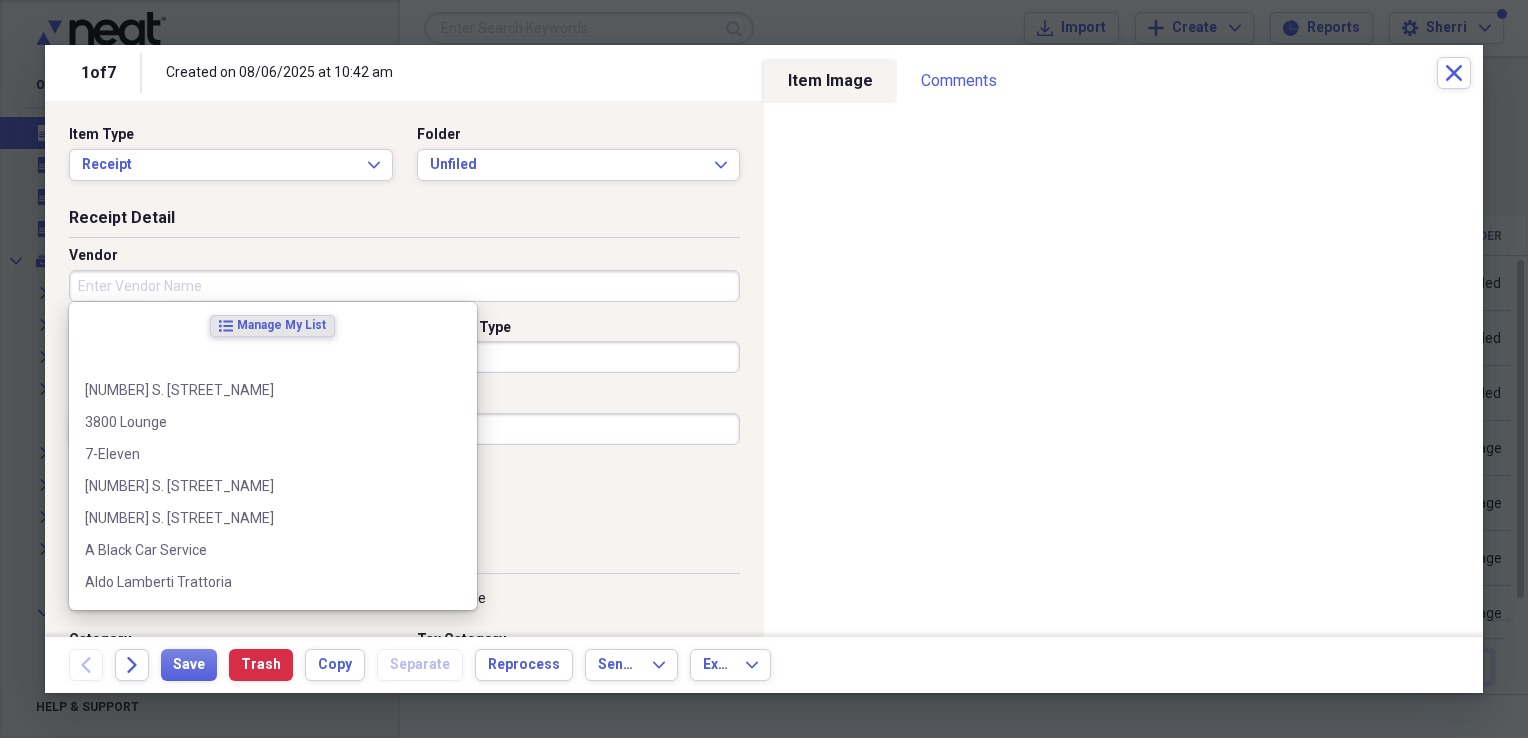 click on "Vendor" at bounding box center [404, 286] 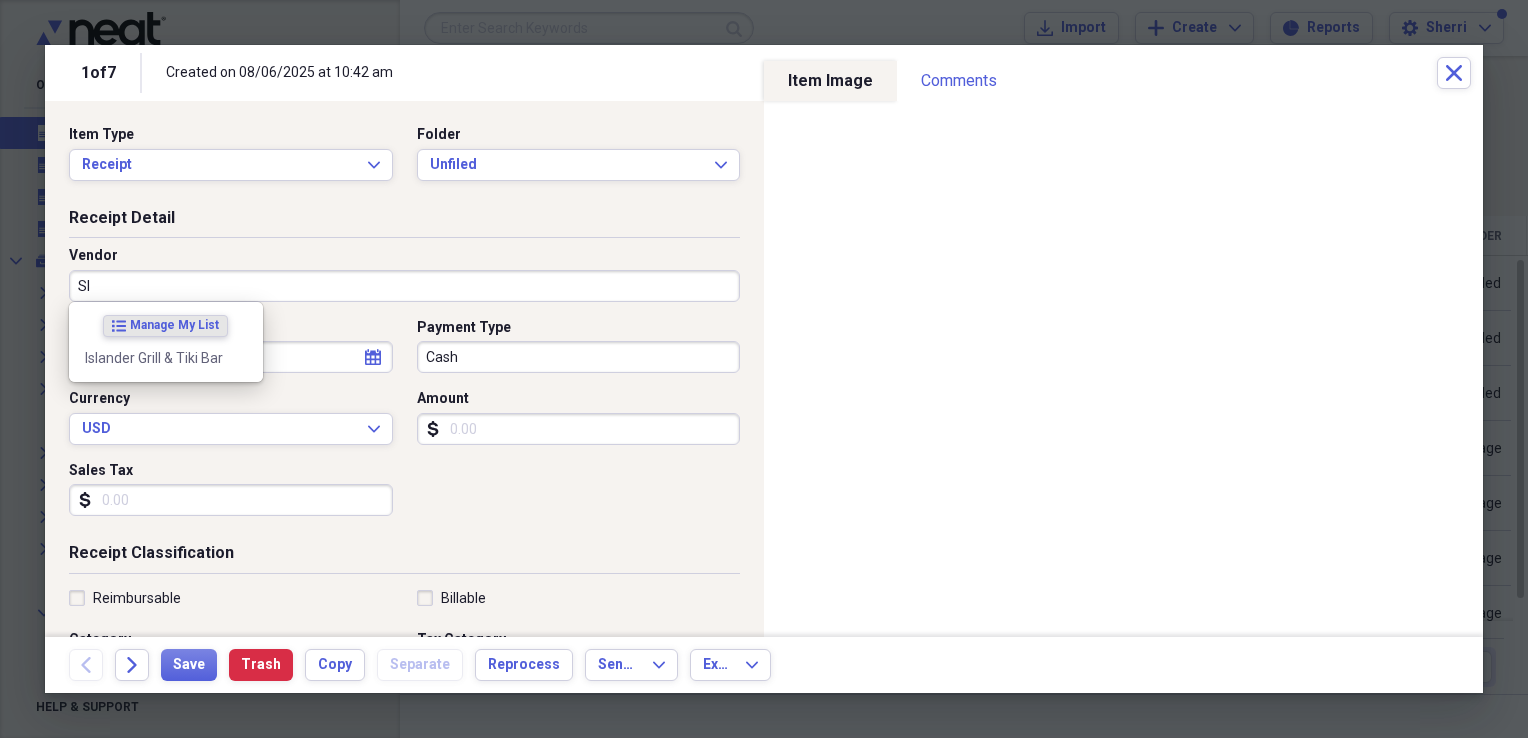type on "S" 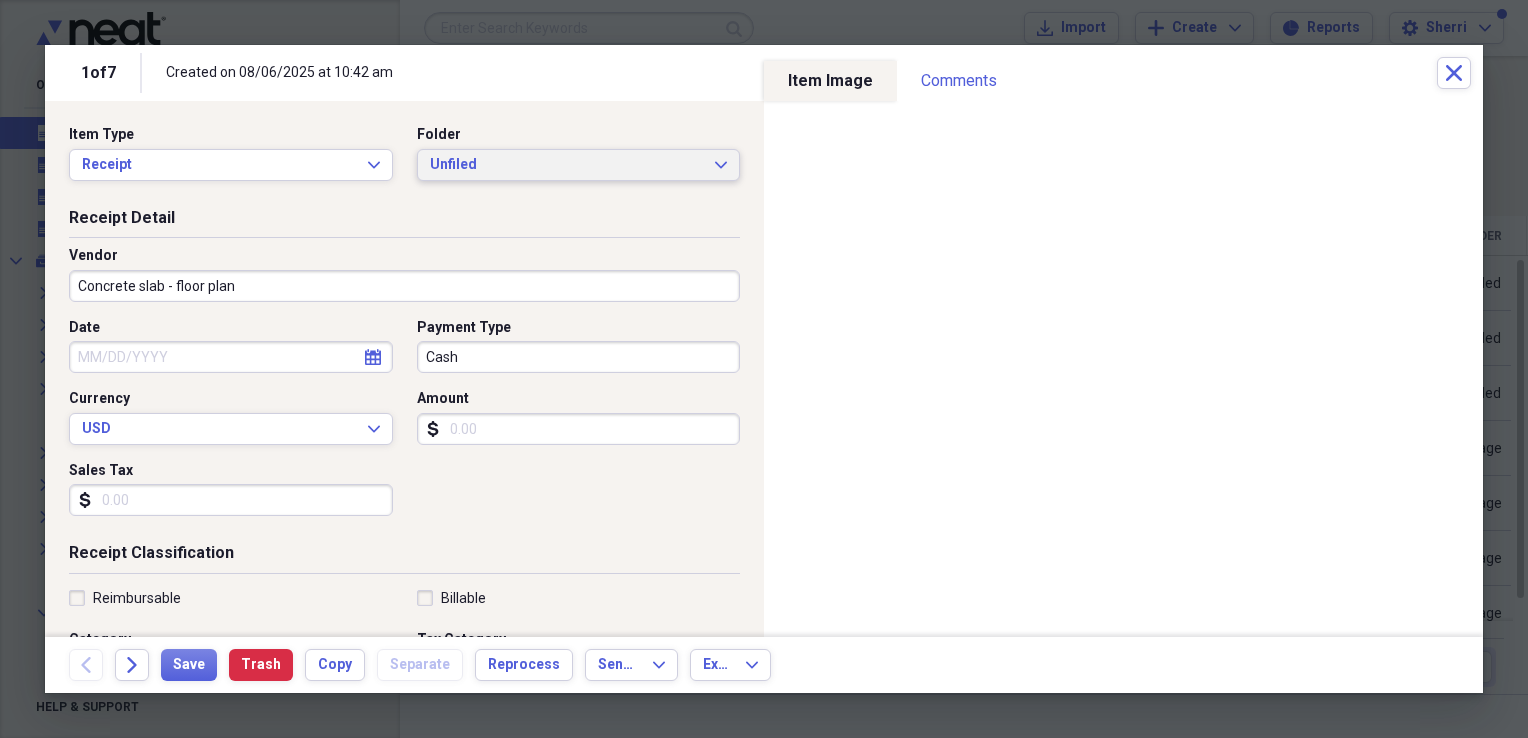 type on "Concrete slab - floor plan" 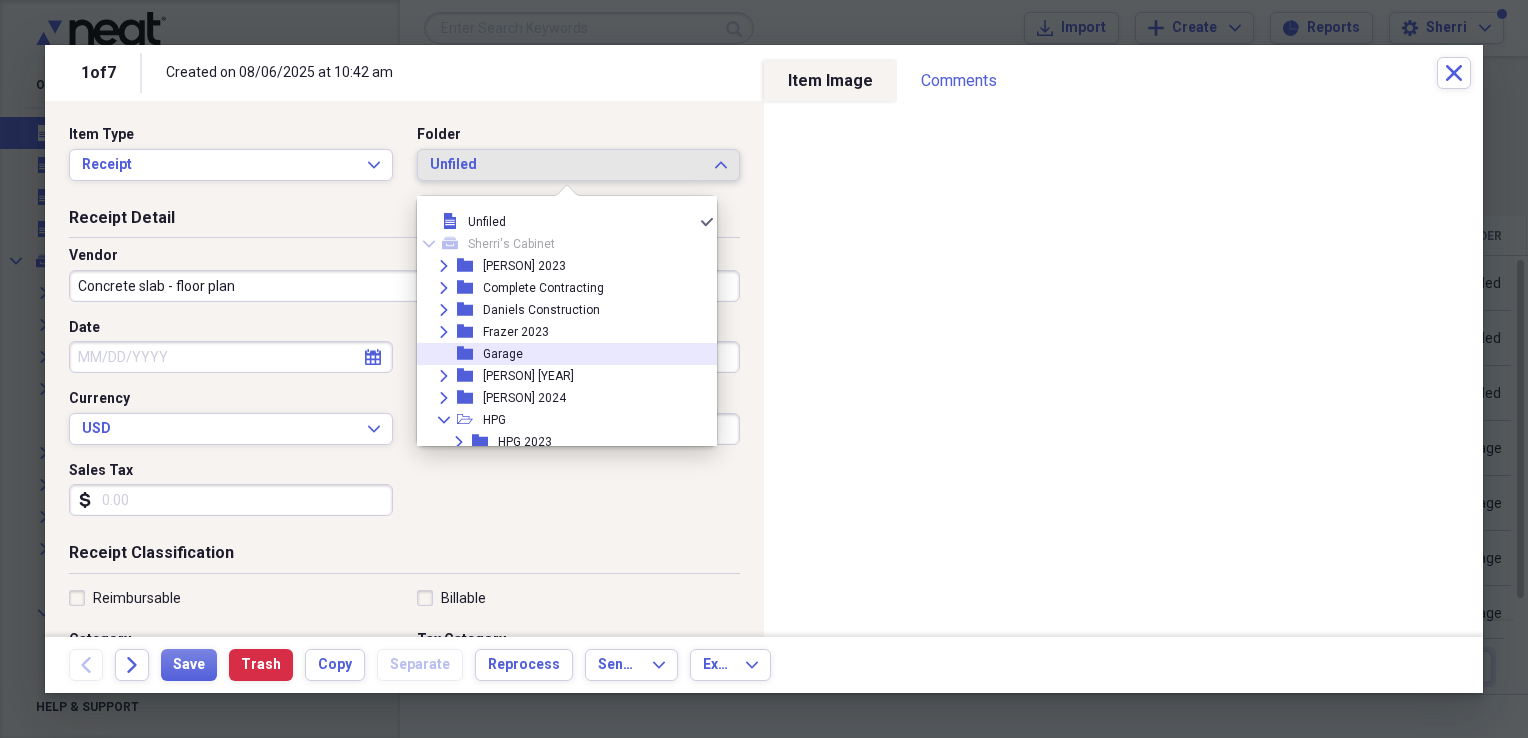 click on "Garage" at bounding box center [503, 354] 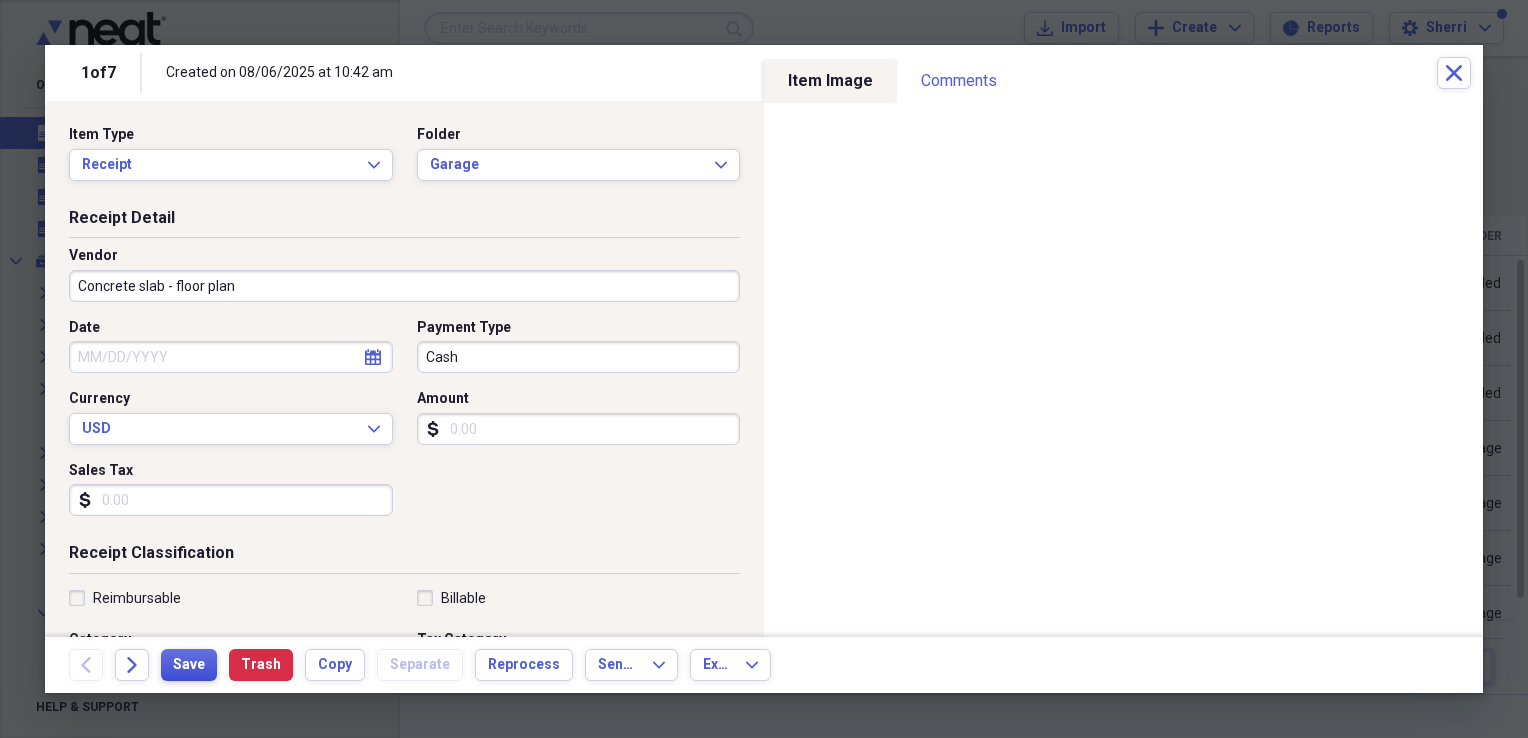 click on "Save" at bounding box center [189, 665] 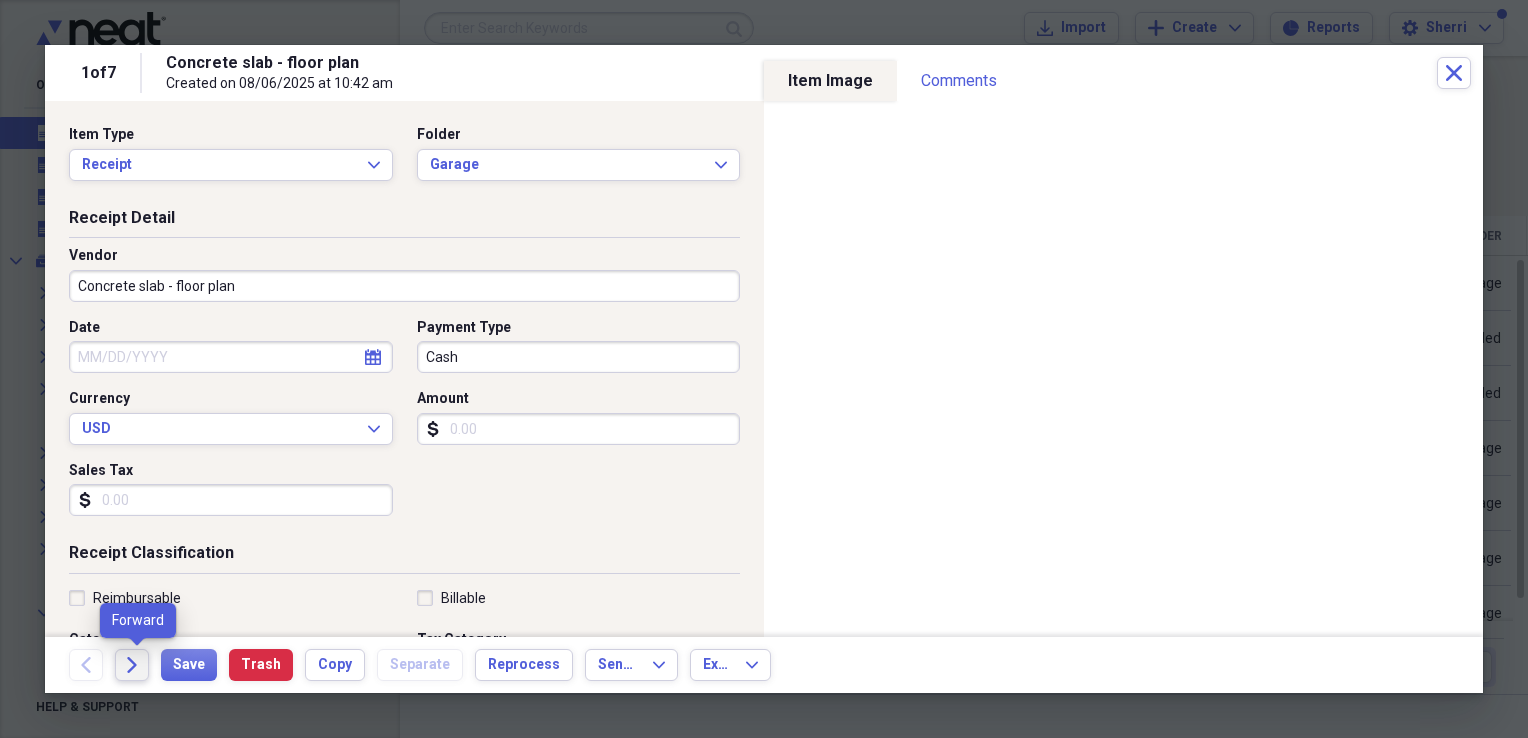 click on "Forward" at bounding box center (132, 665) 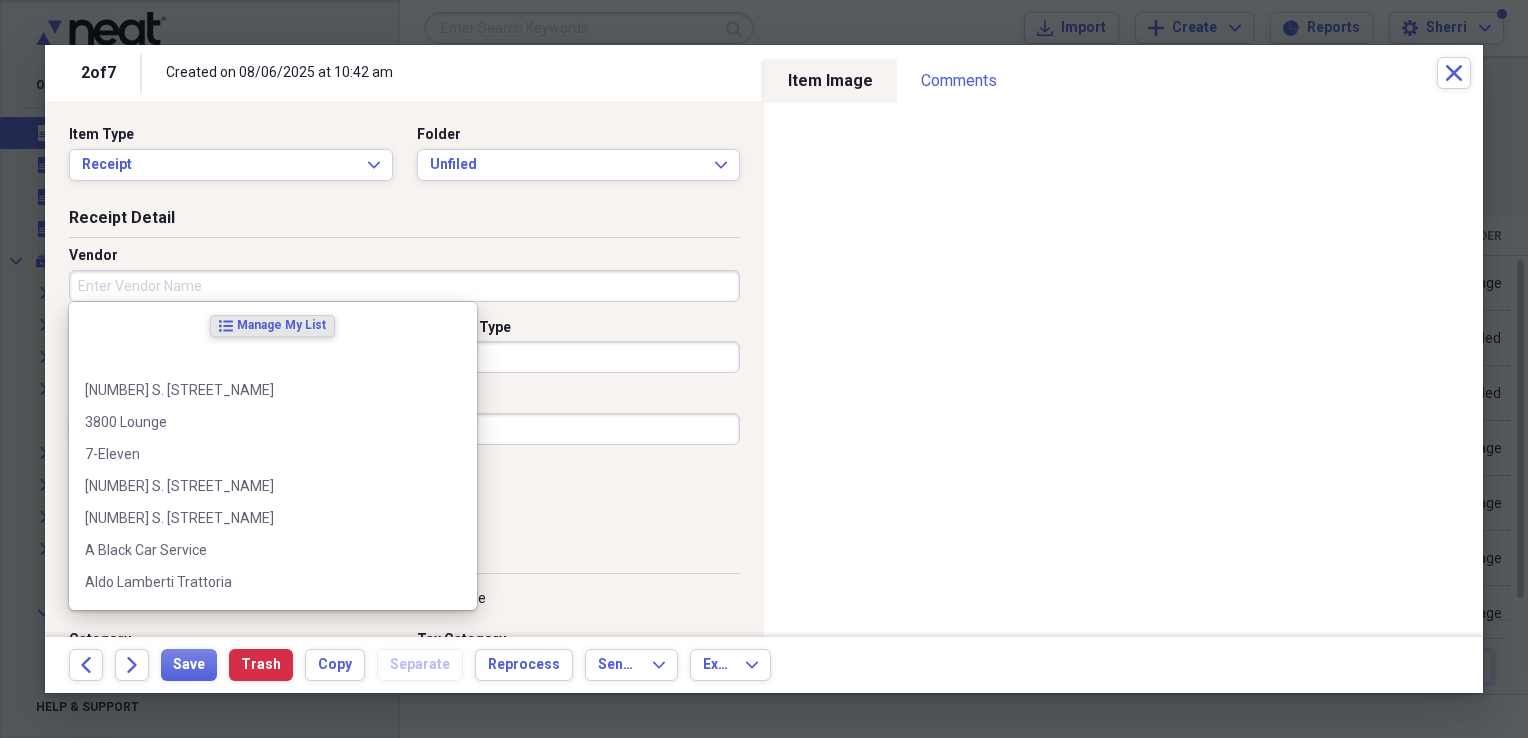drag, startPoint x: 143, startPoint y: 285, endPoint x: 151, endPoint y: 246, distance: 39.812057 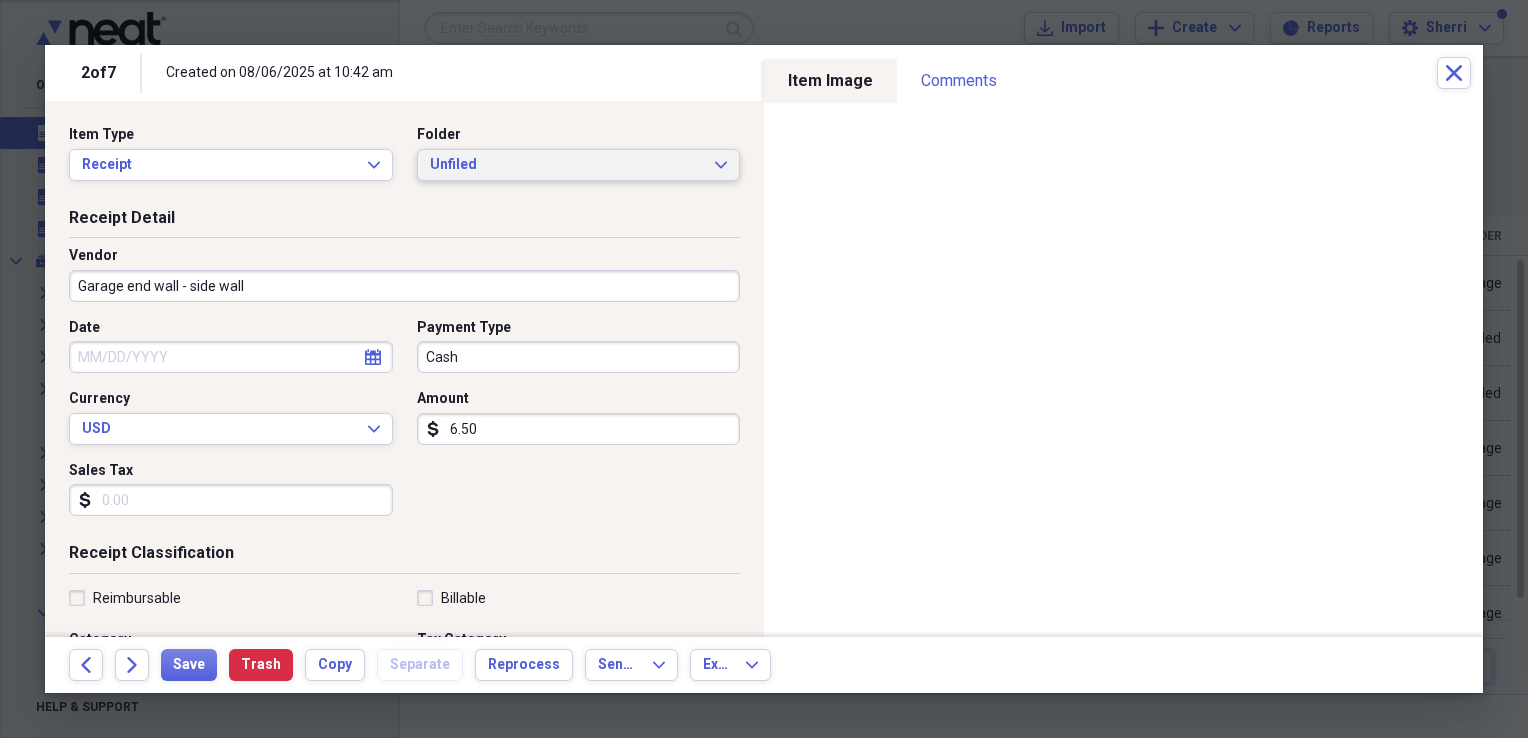type on "Garage end wall - side wall" 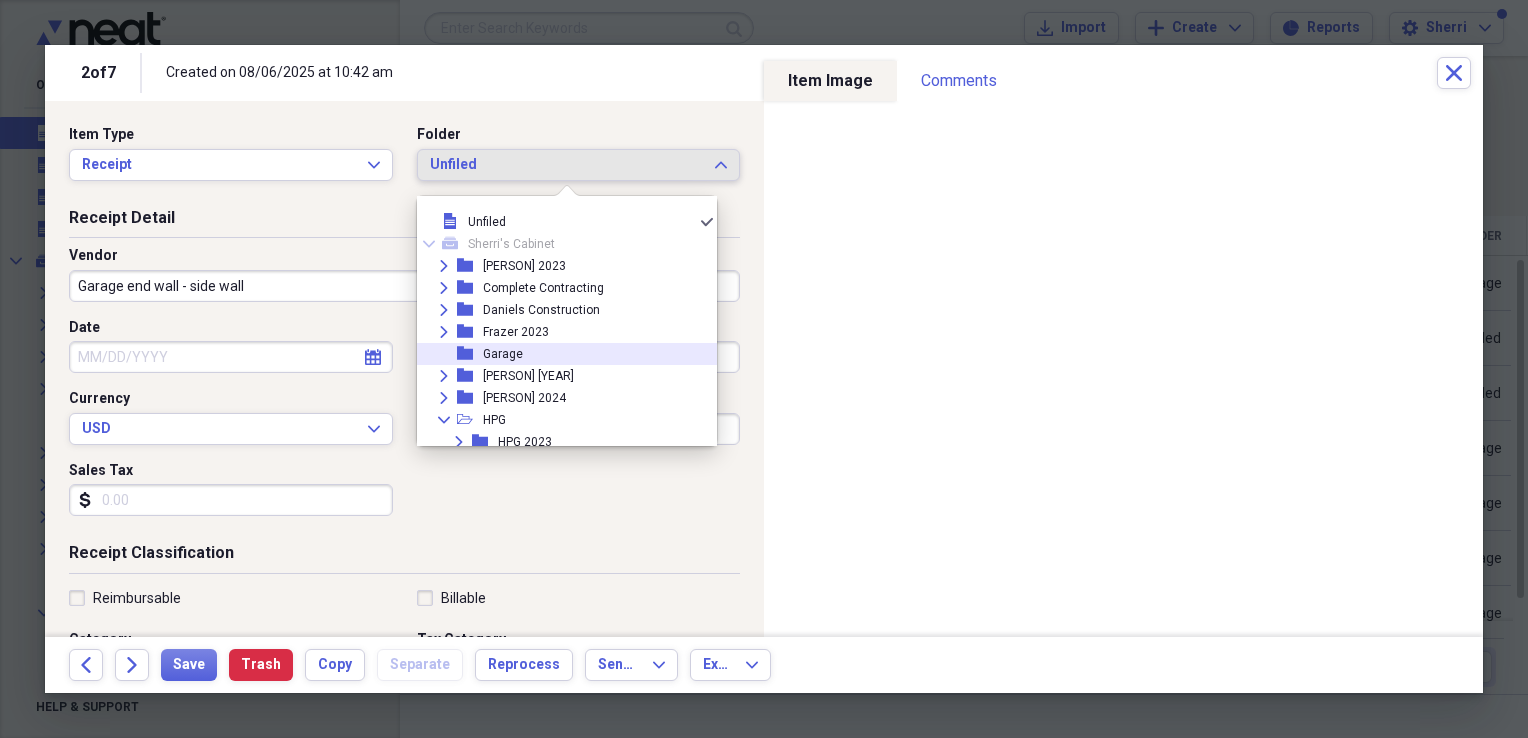 click on "Garage" at bounding box center (503, 354) 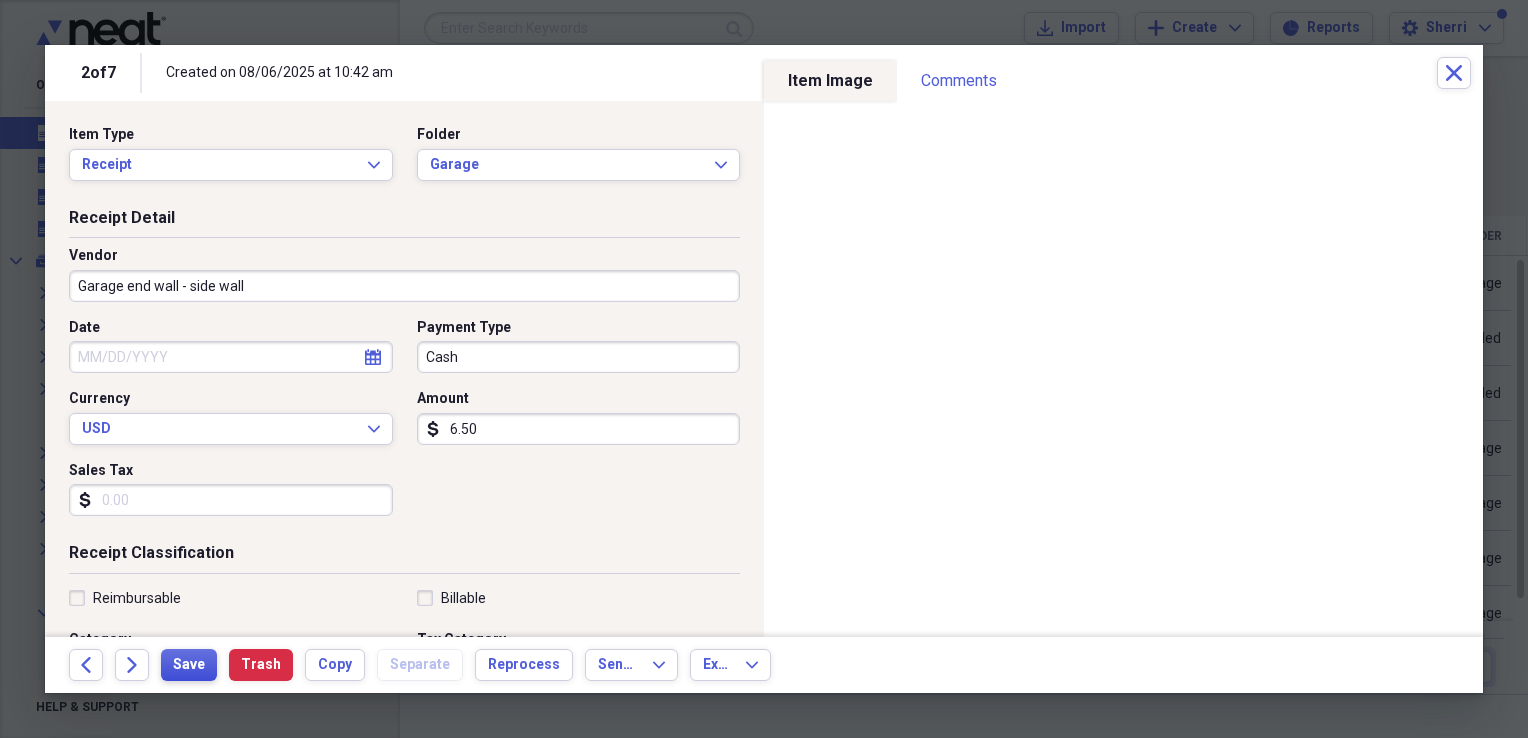 click on "Save" at bounding box center (189, 665) 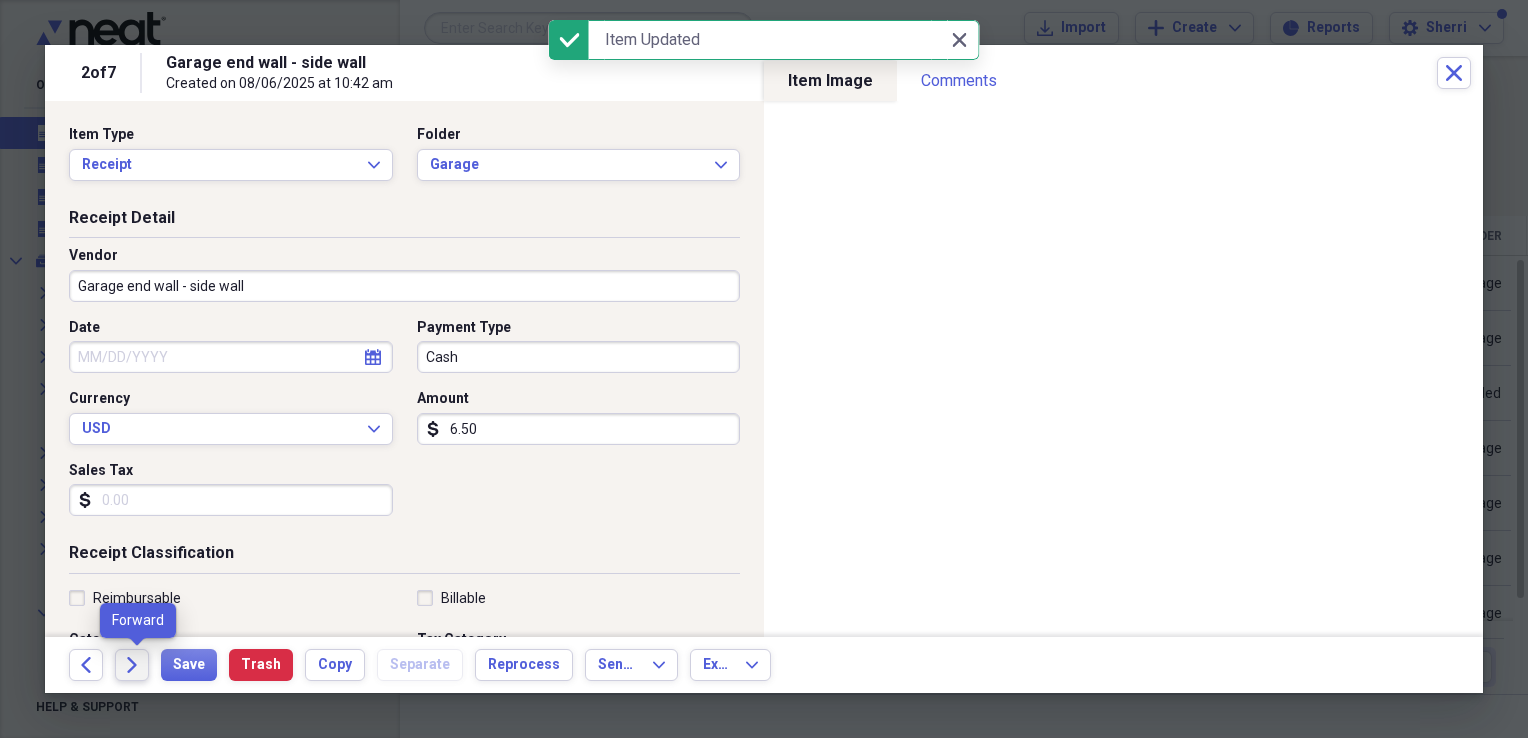 click on "Forward" 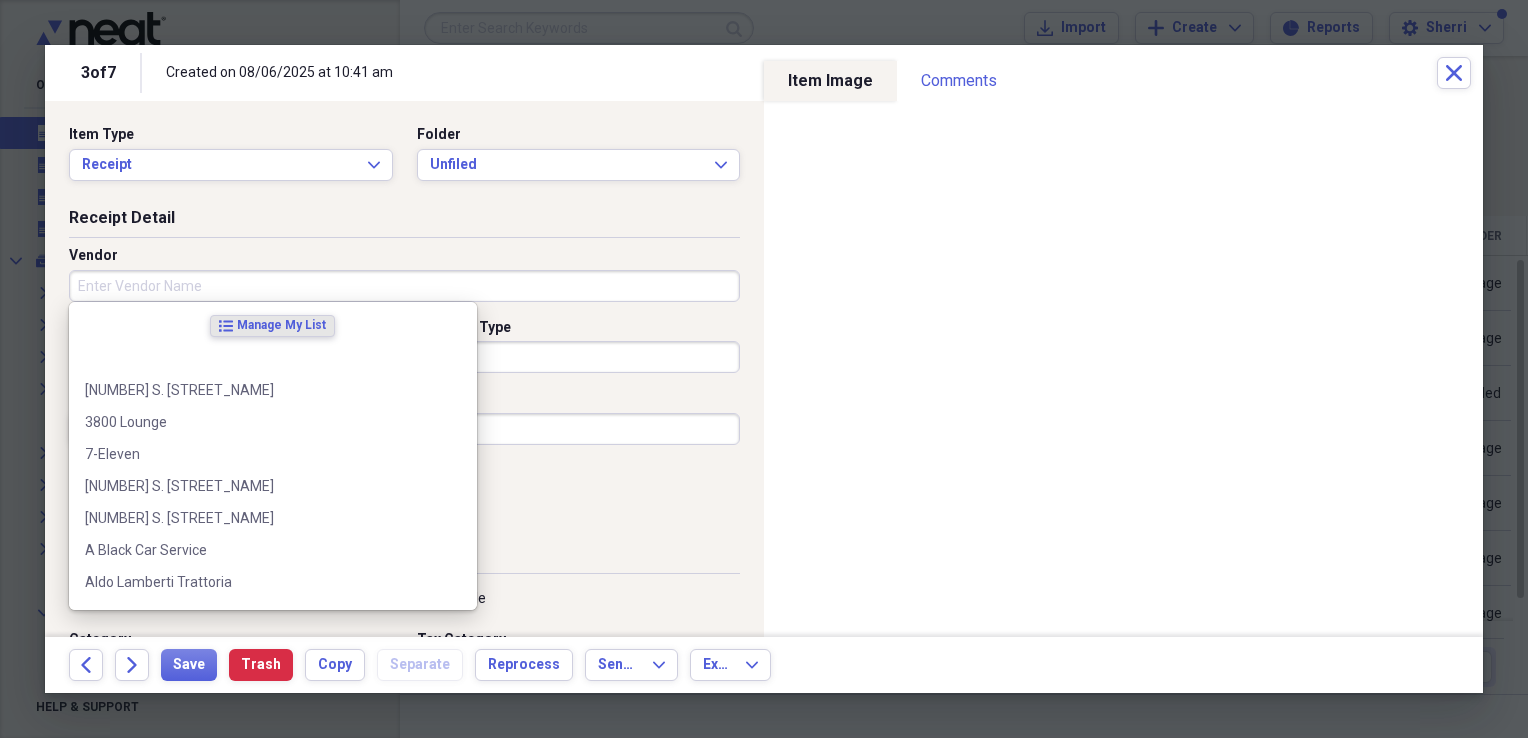 drag, startPoint x: 185, startPoint y: 288, endPoint x: 191, endPoint y: 272, distance: 17.088007 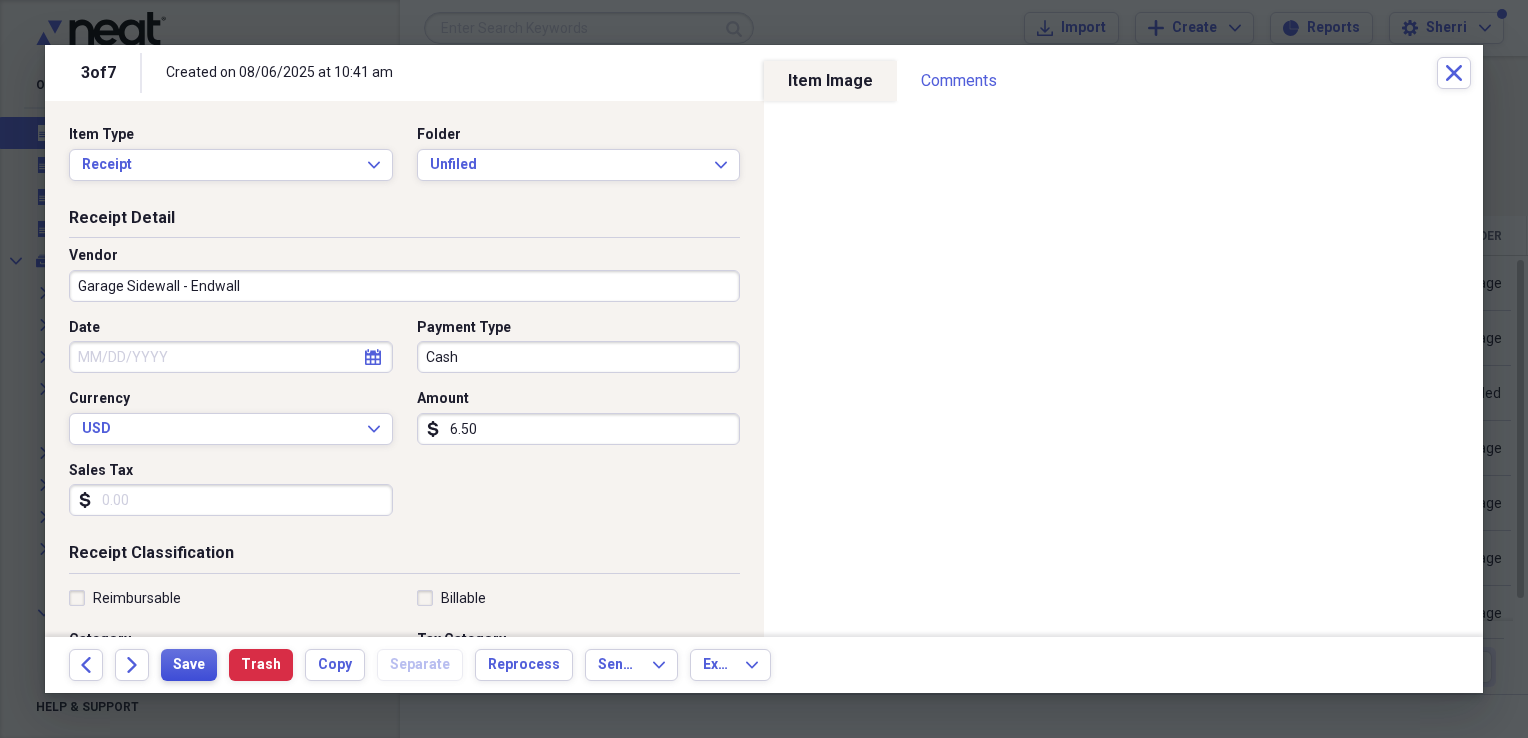 type on "Garage Sidewall - Endwall" 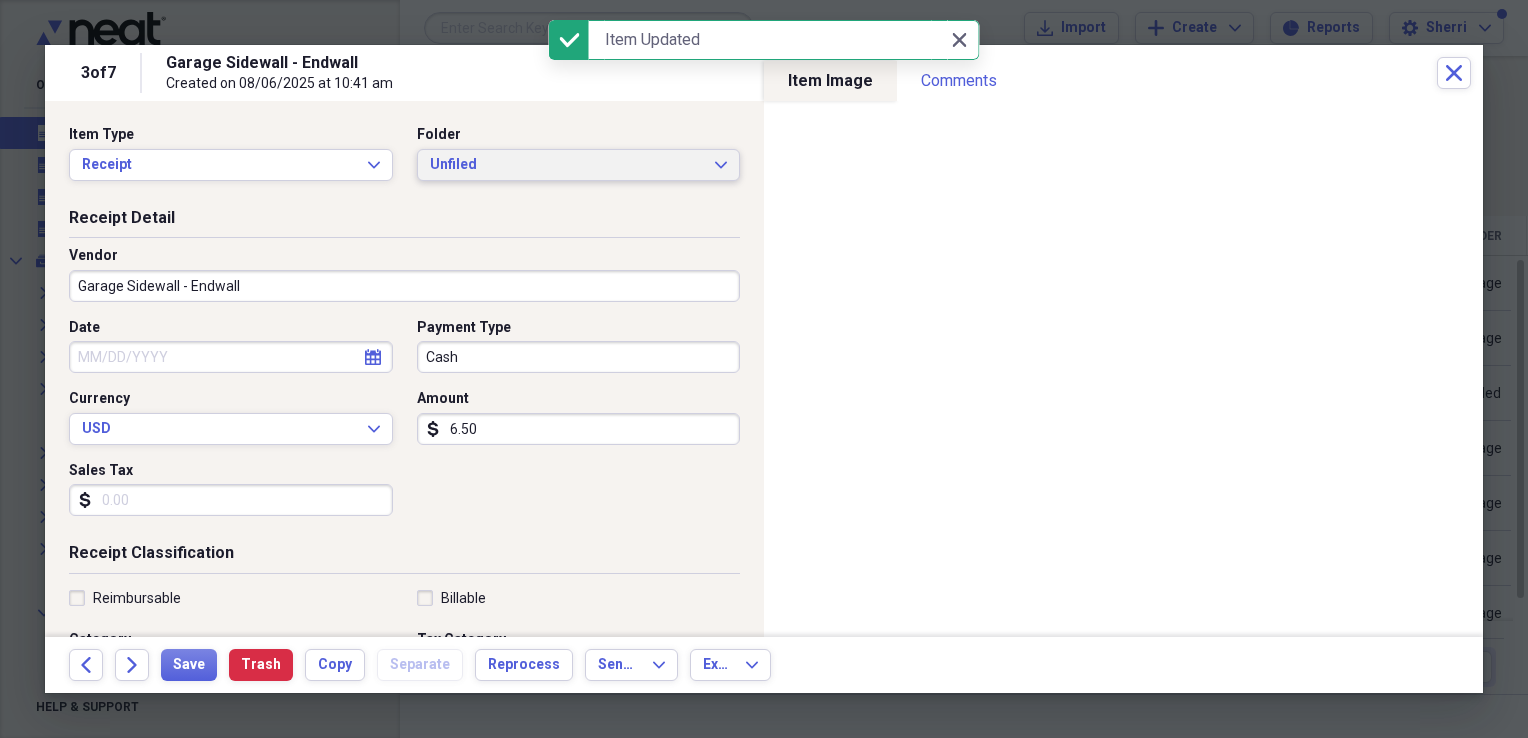 click on "Expand" 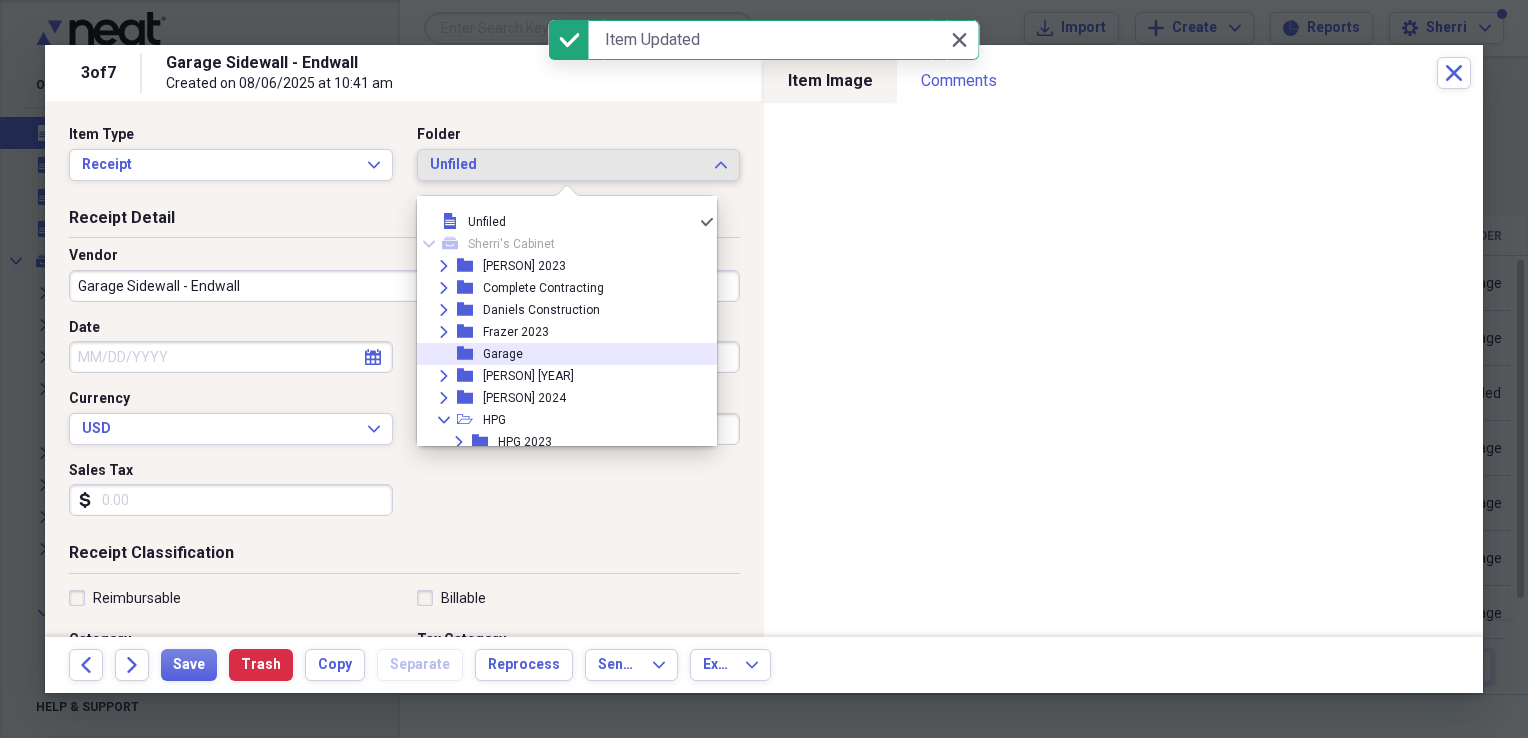 click on "folder Garage" at bounding box center (559, 354) 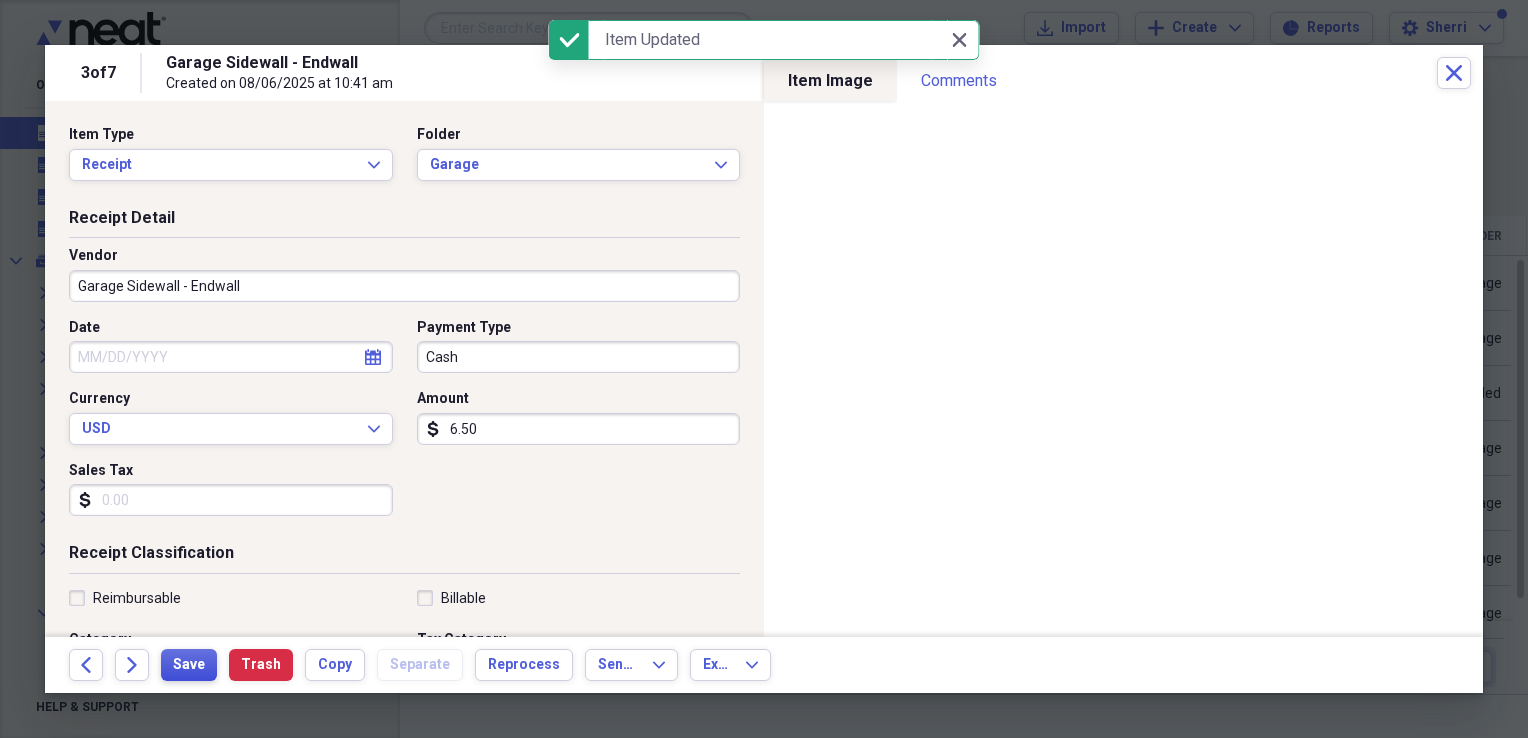 click on "Save" at bounding box center (189, 665) 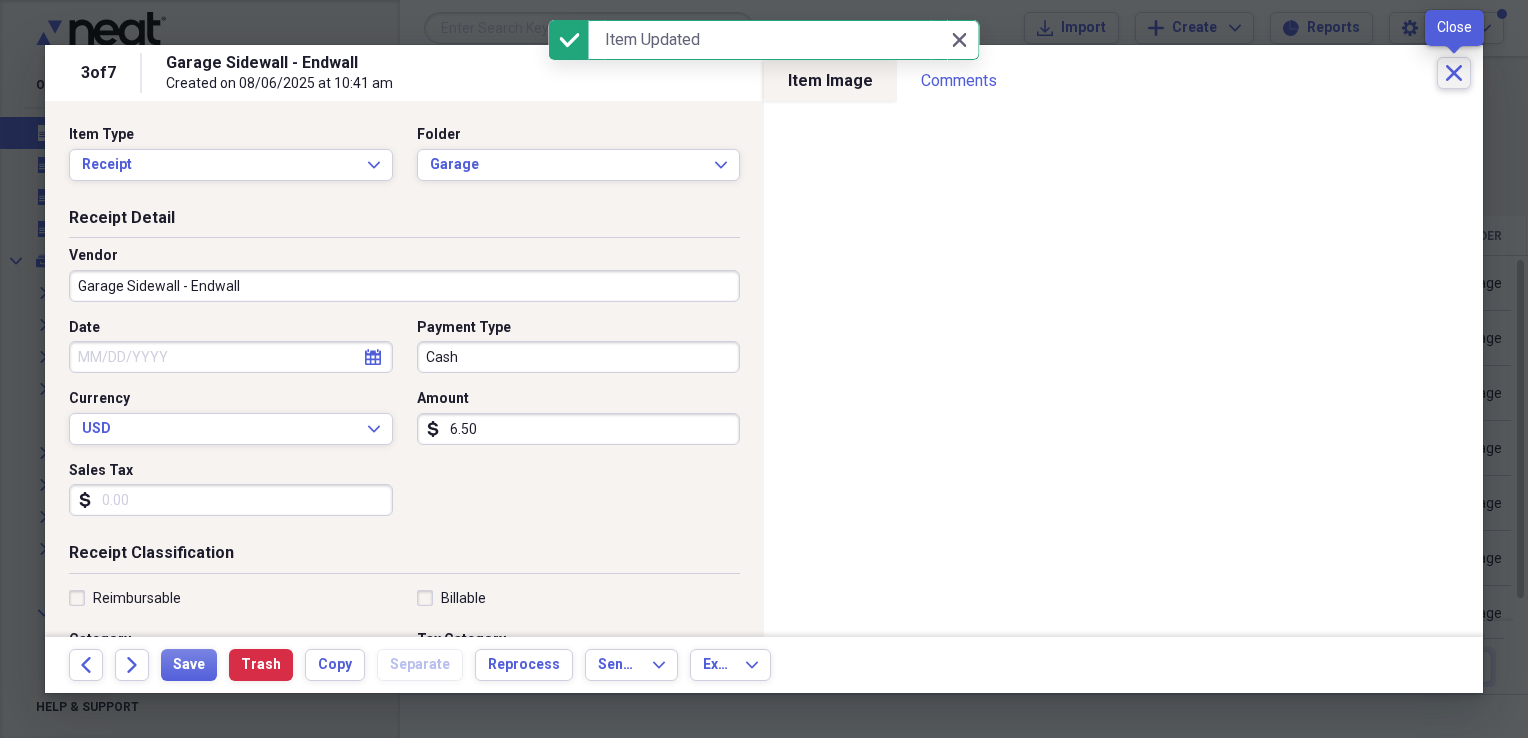 click 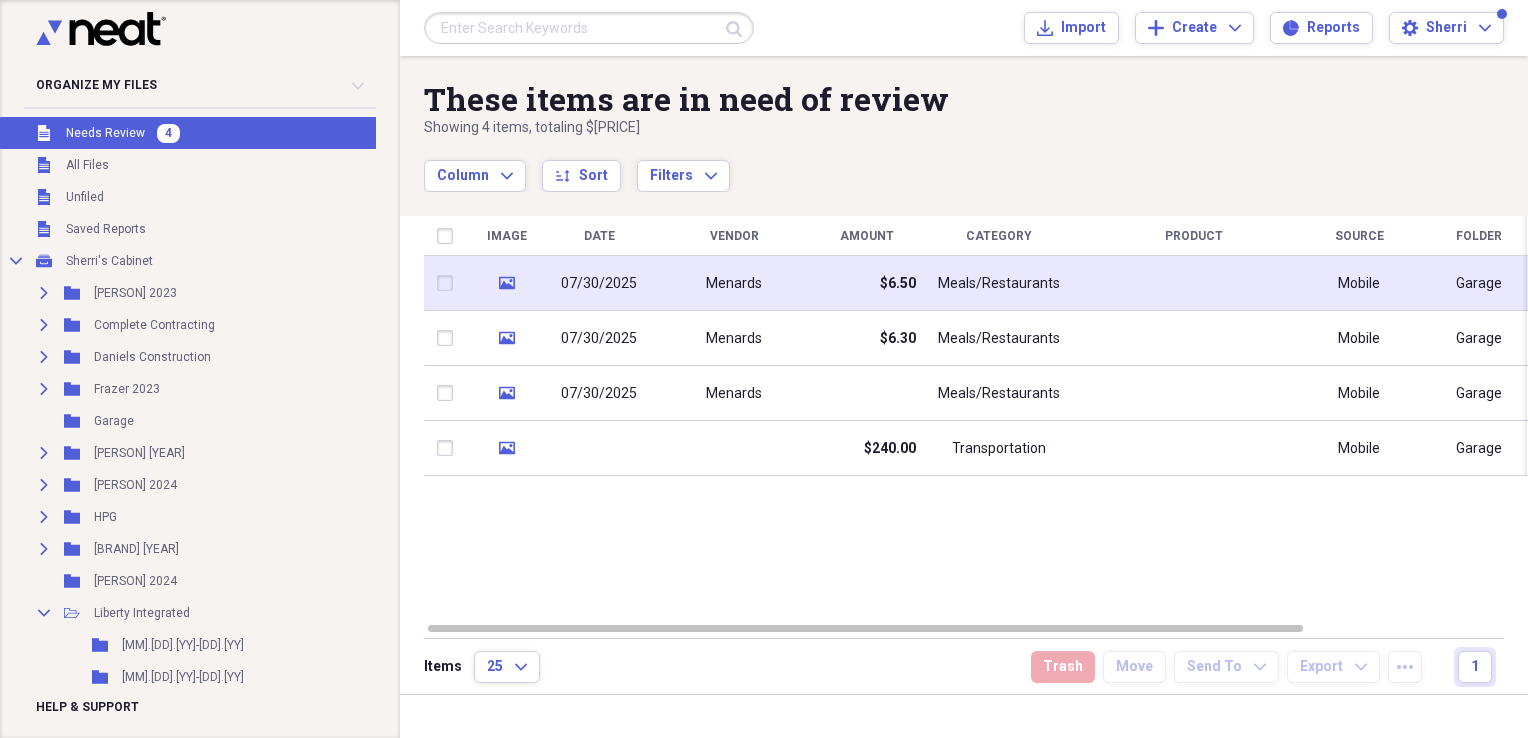 click on "07/30/2025" at bounding box center [599, 284] 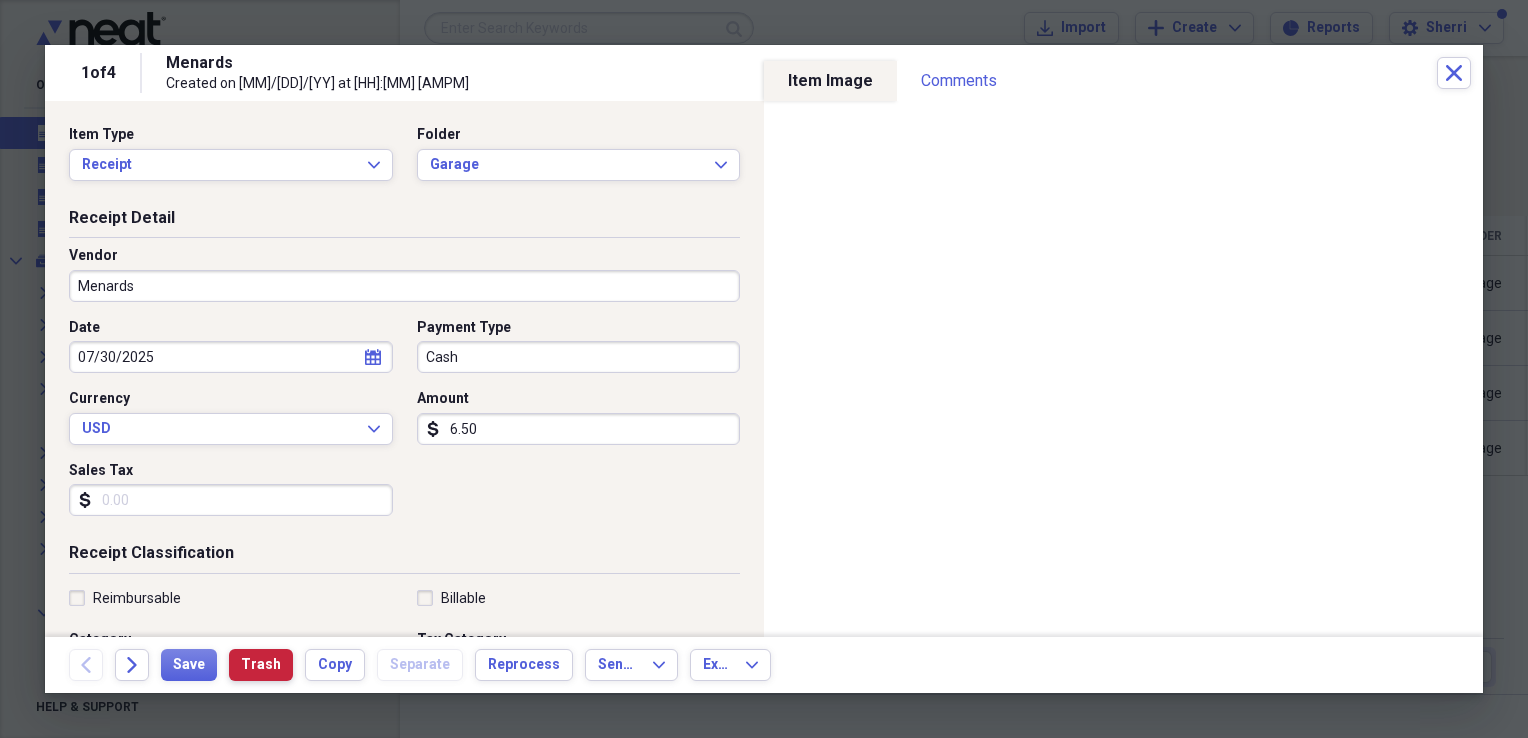 click on "Trash" at bounding box center [261, 665] 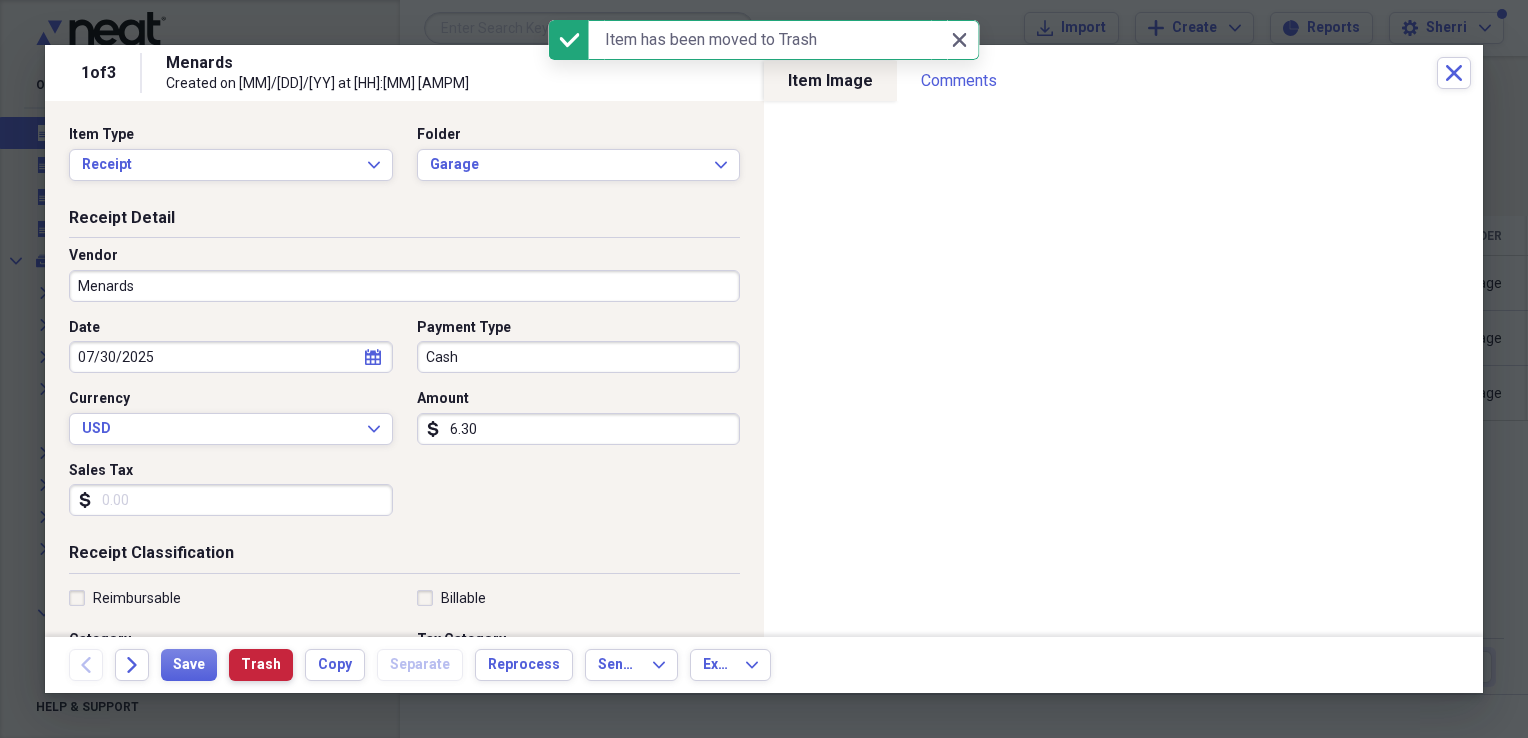 click on "Trash" at bounding box center [261, 665] 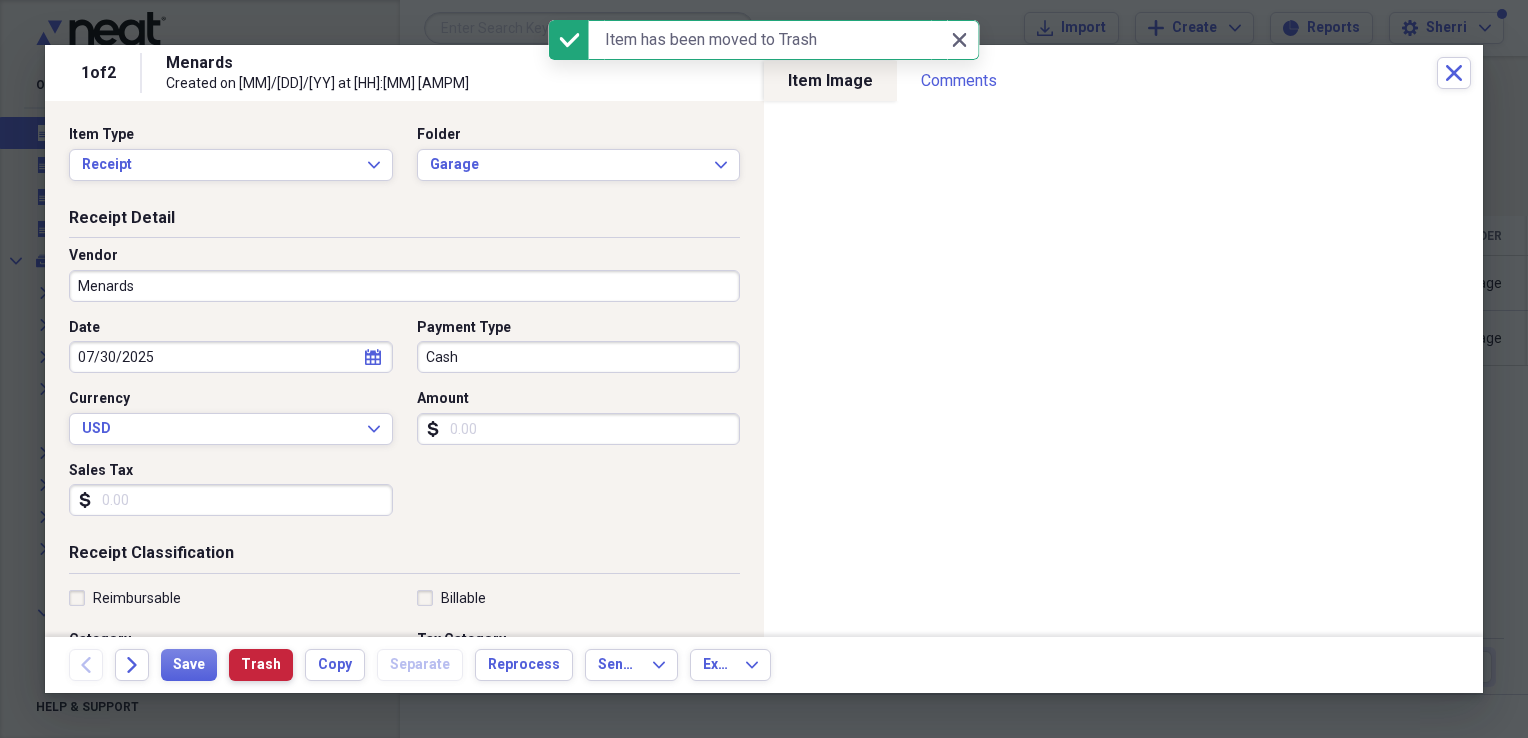 click on "Trash" at bounding box center (261, 665) 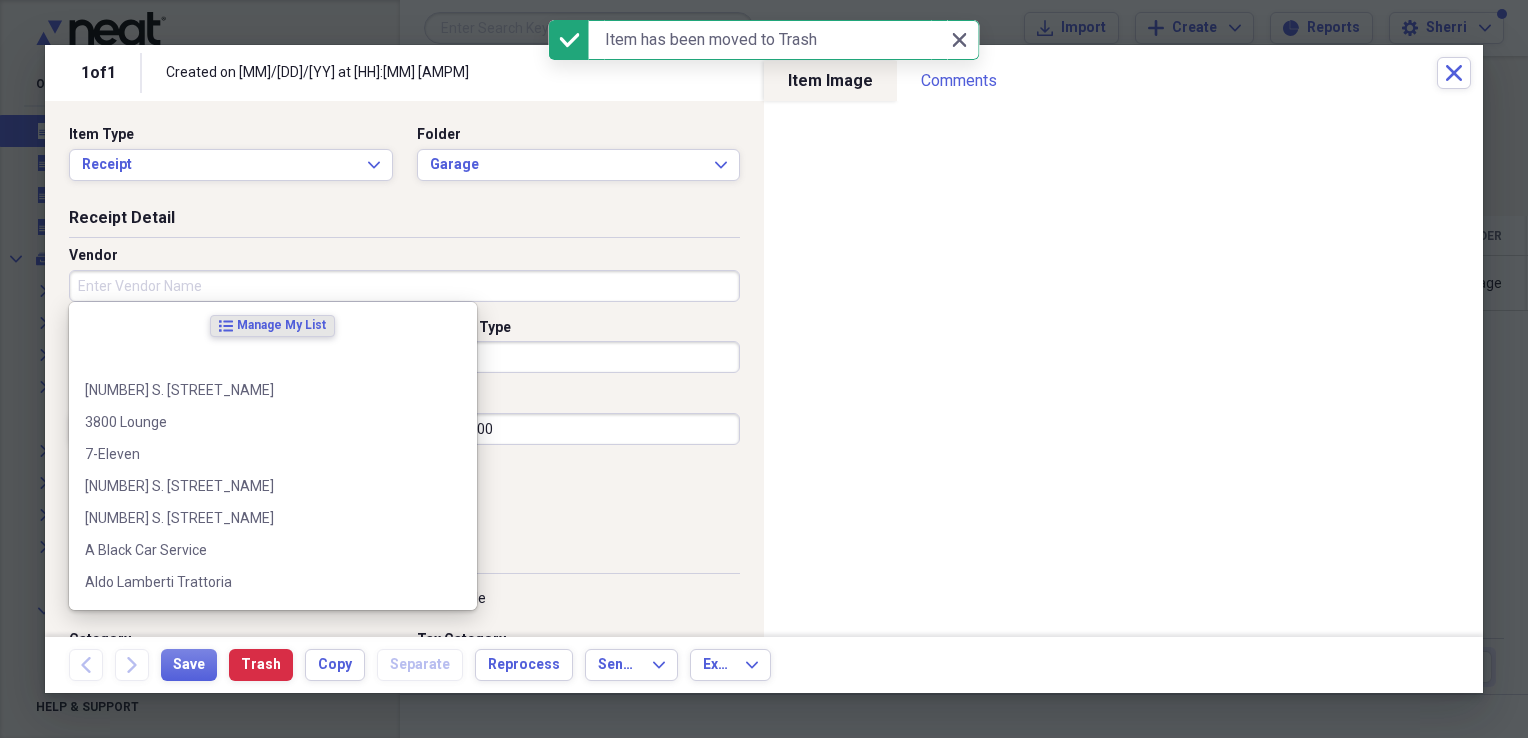 click on "Vendor" at bounding box center [404, 286] 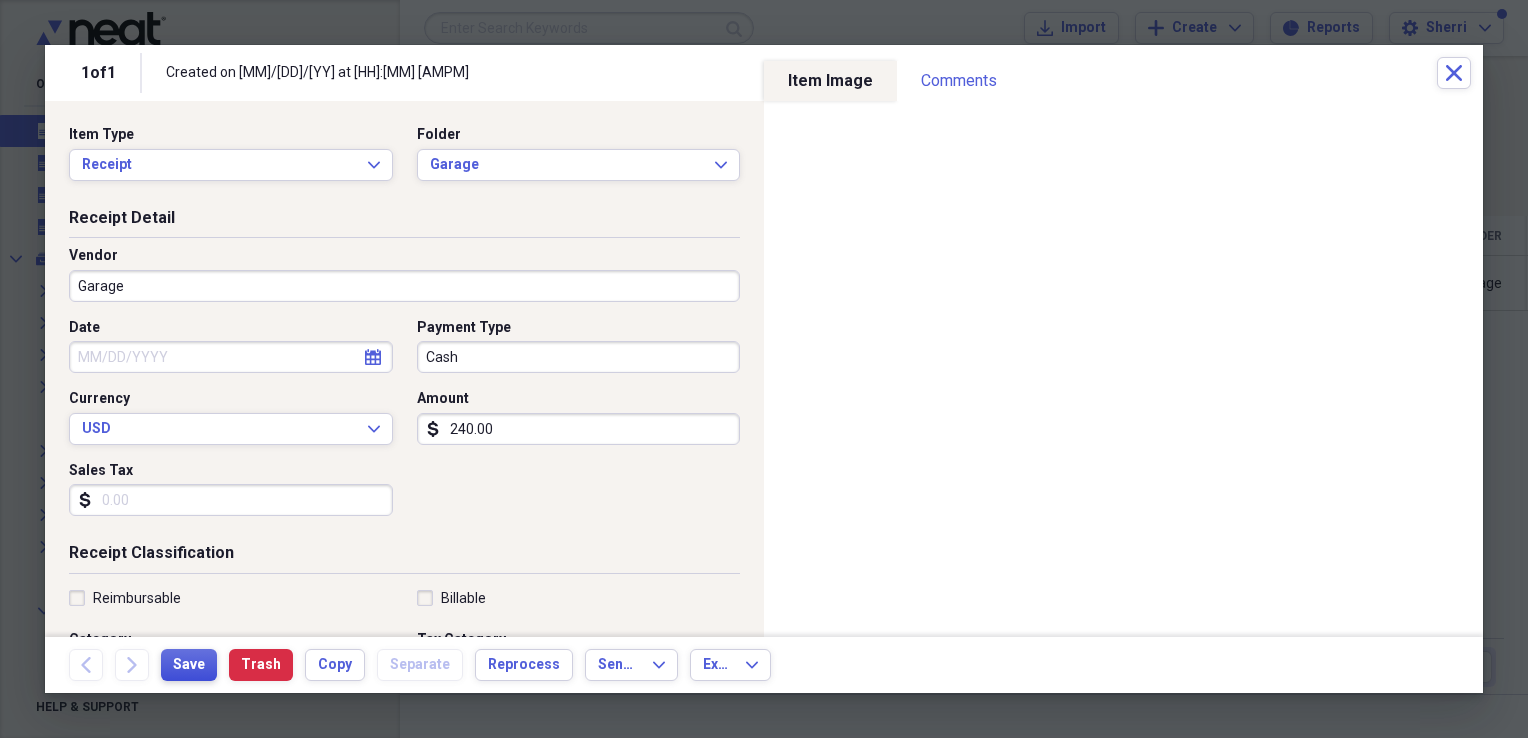 click on "Save" at bounding box center [189, 665] 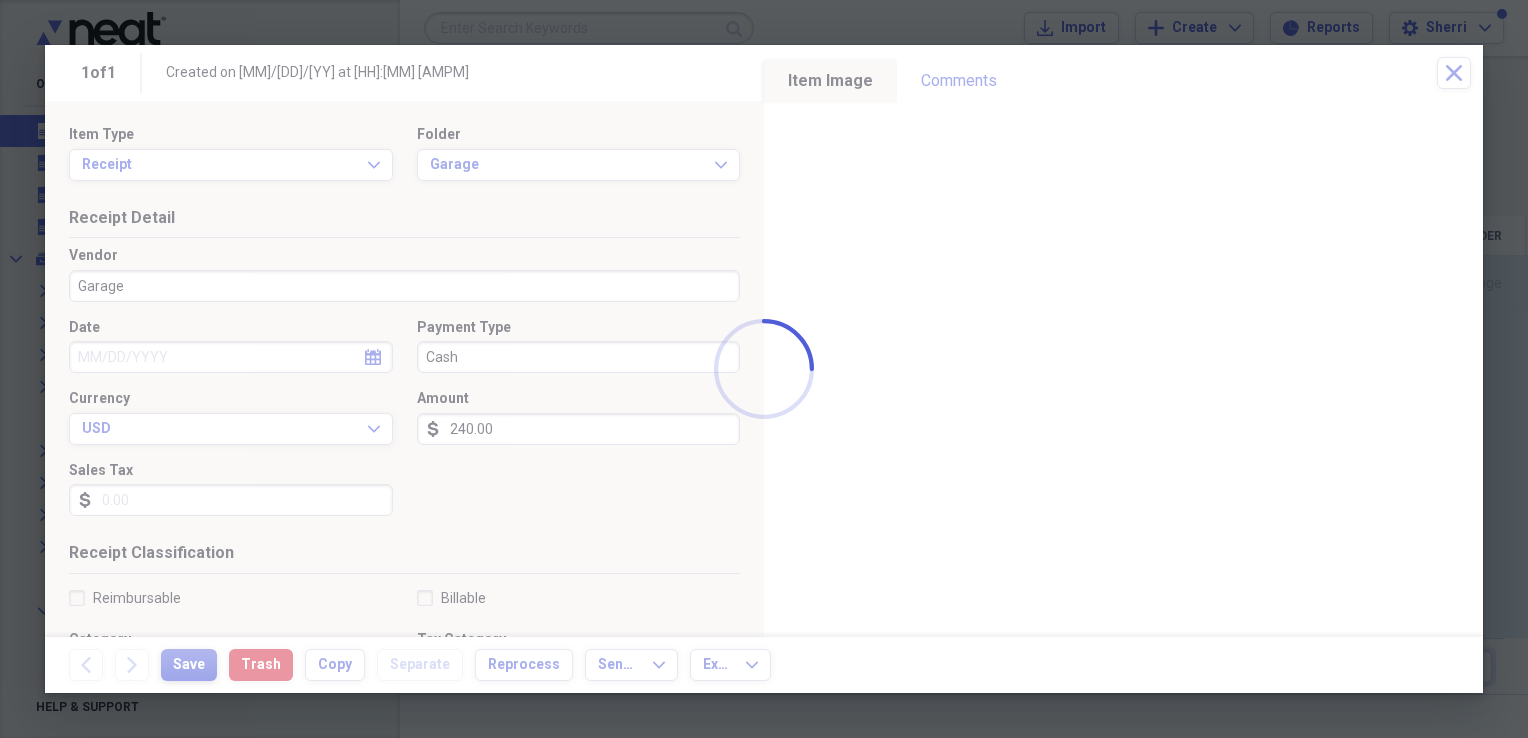 type on "Garage" 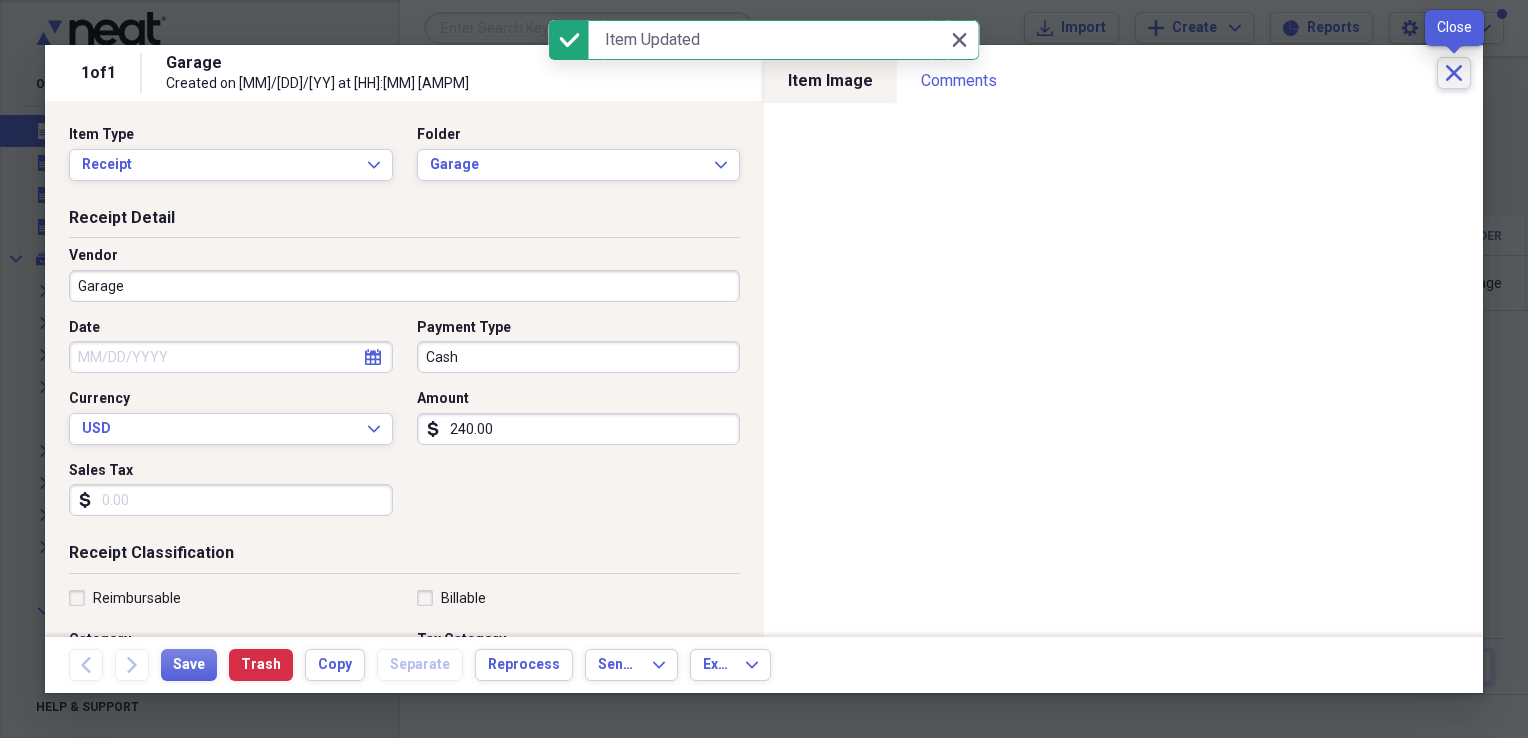 click 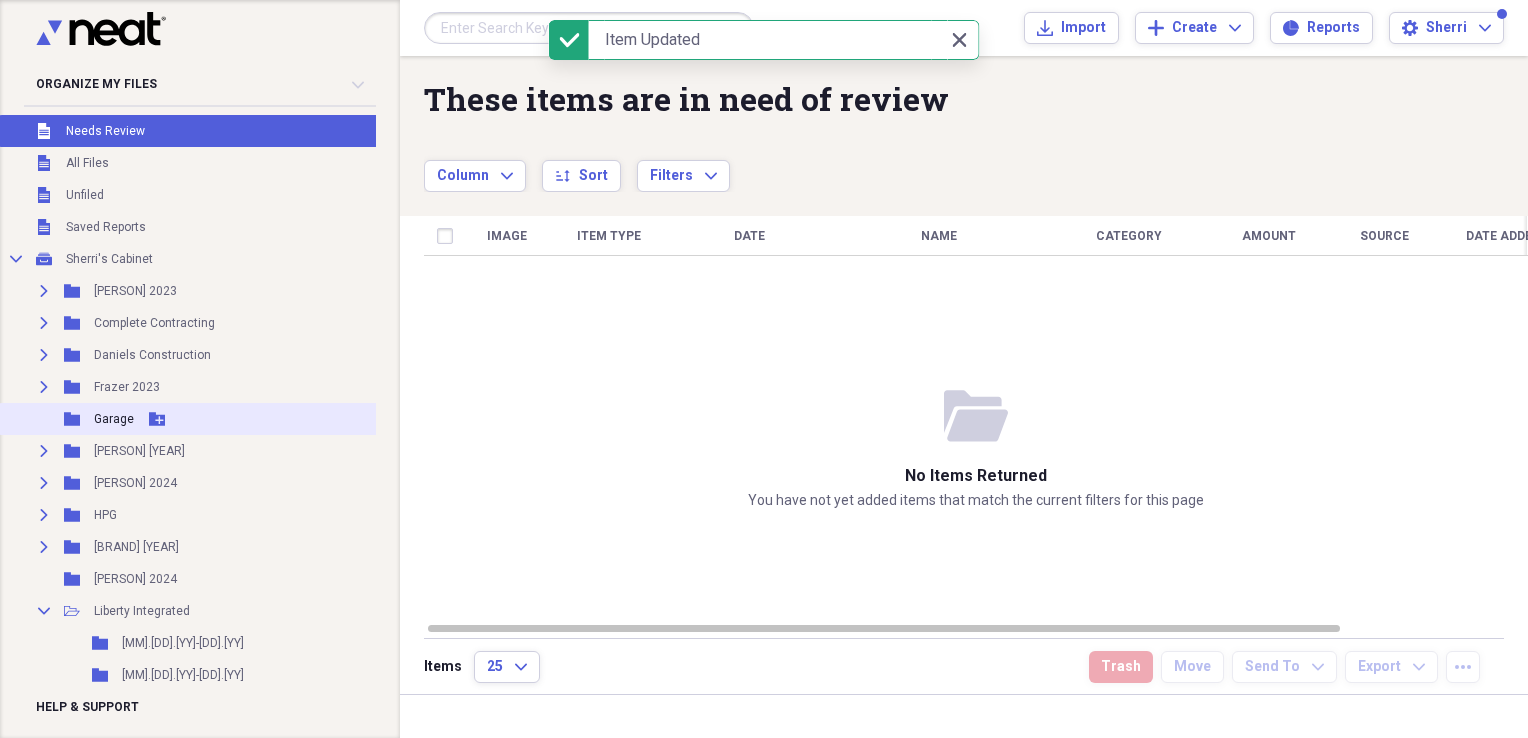 click on "Garage" at bounding box center (114, 419) 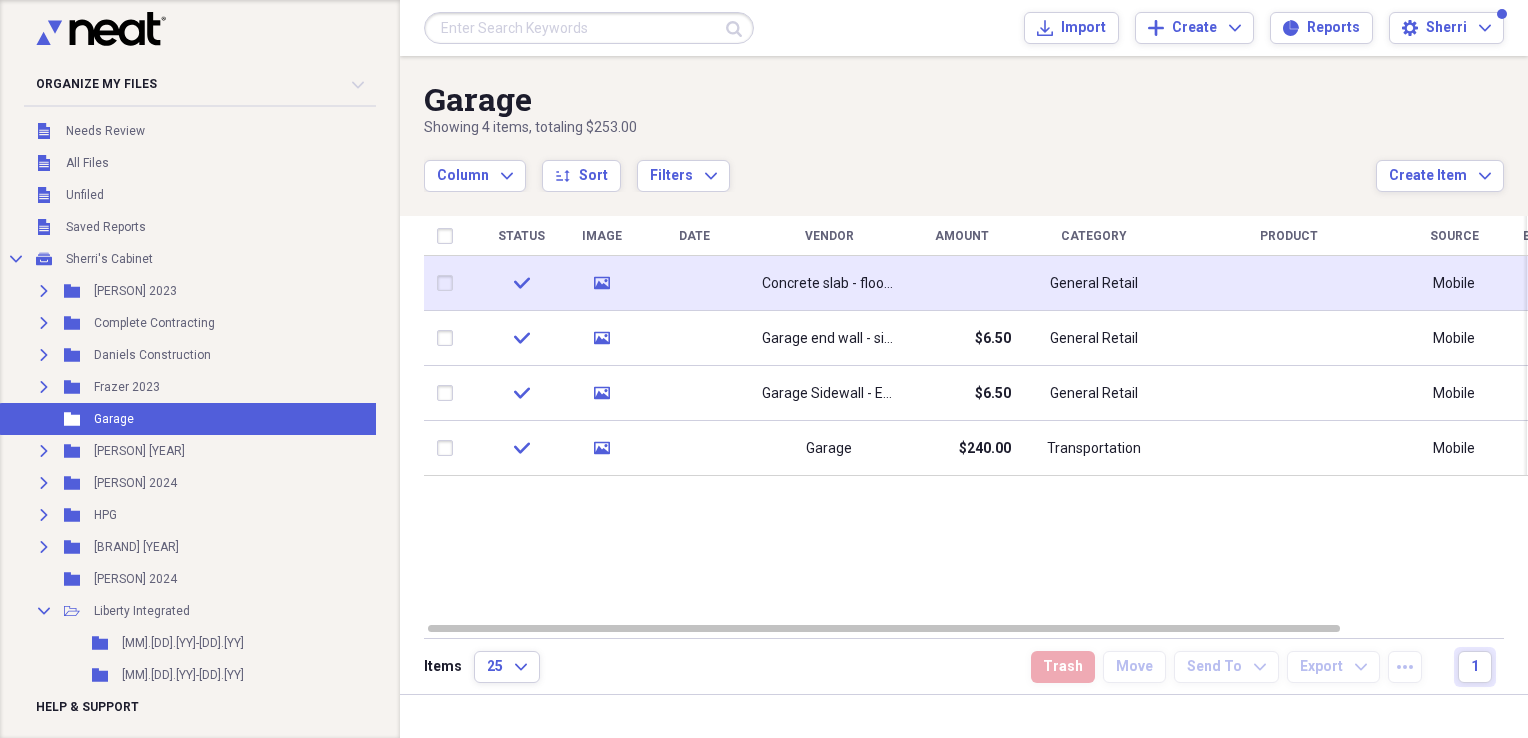 click at bounding box center (449, 283) 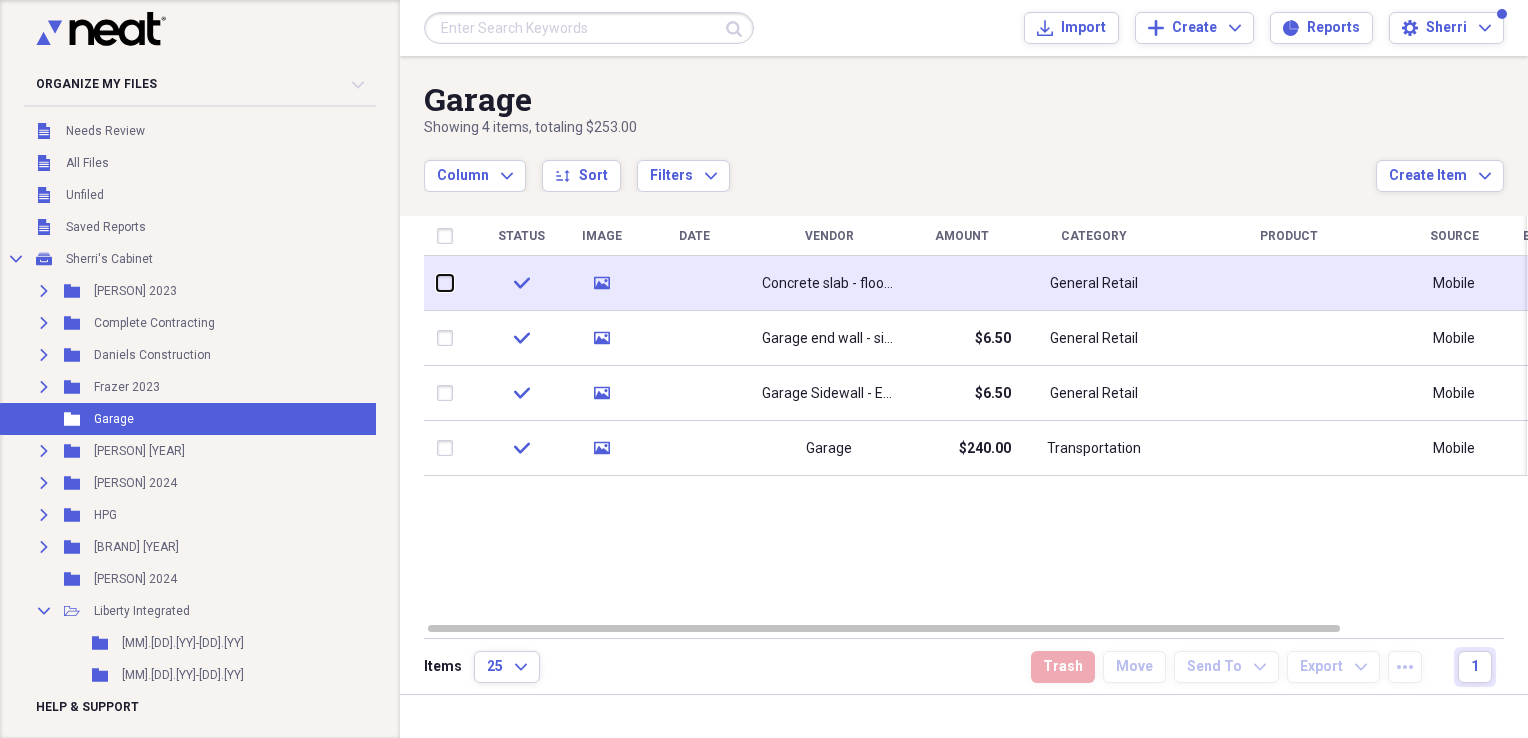 click at bounding box center [437, 283] 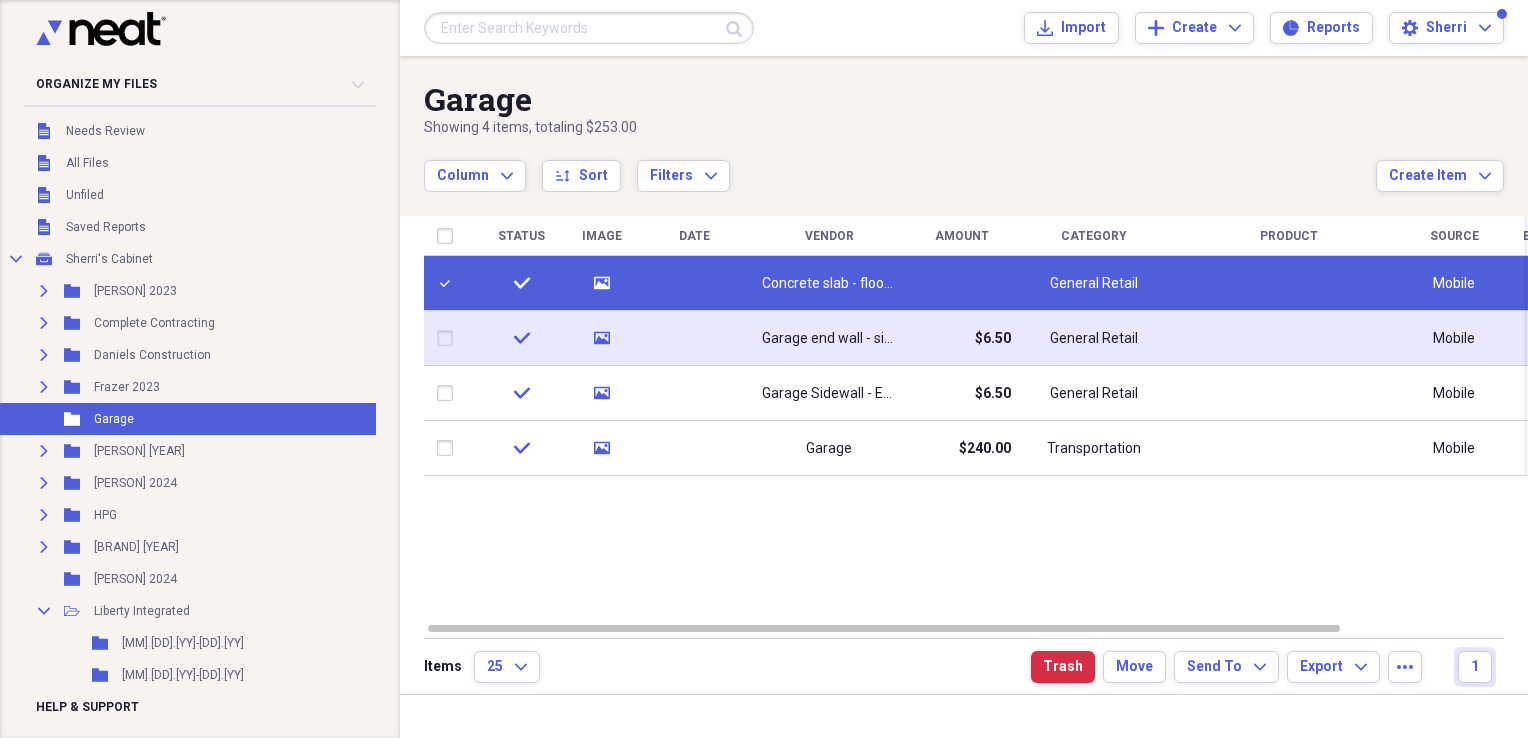 click at bounding box center (449, 338) 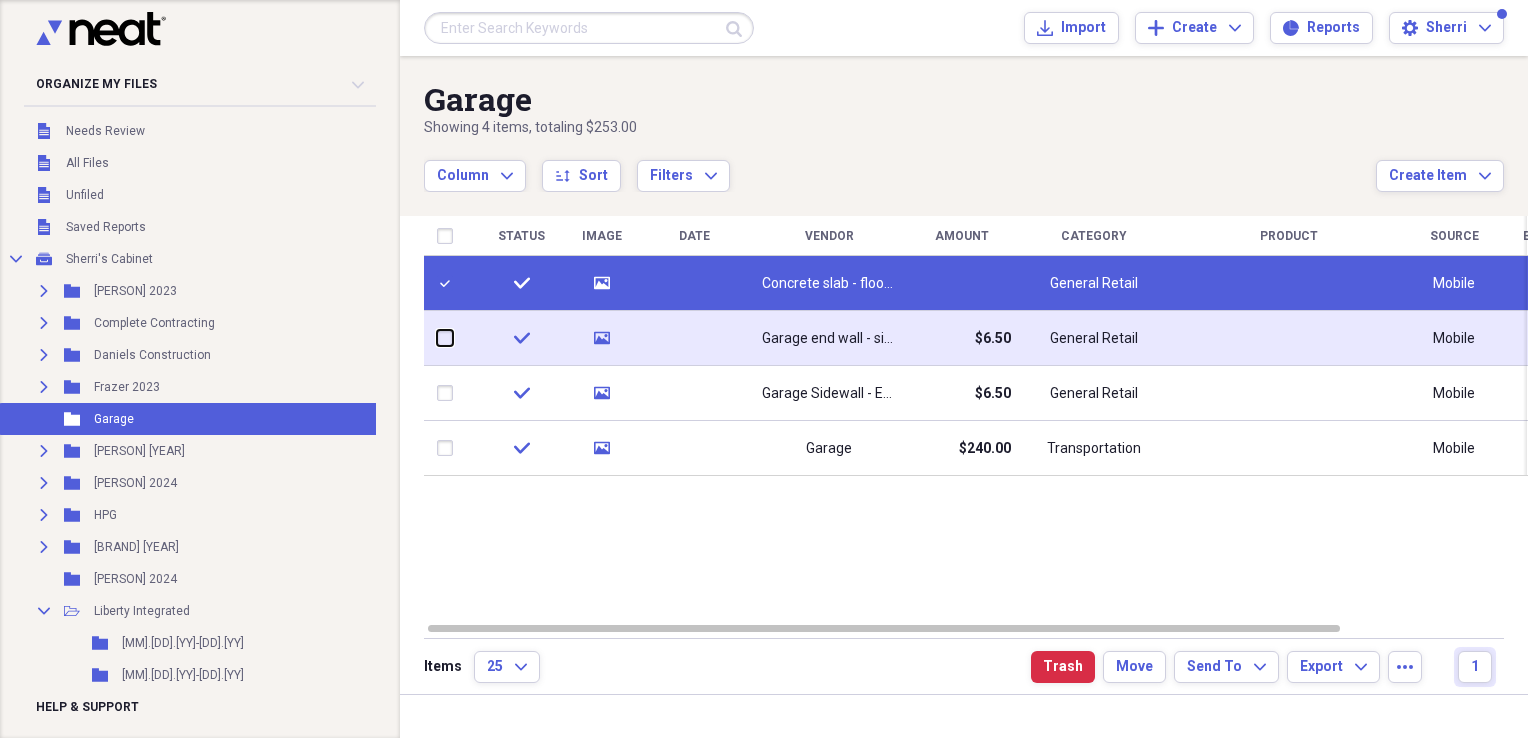 click at bounding box center (437, 338) 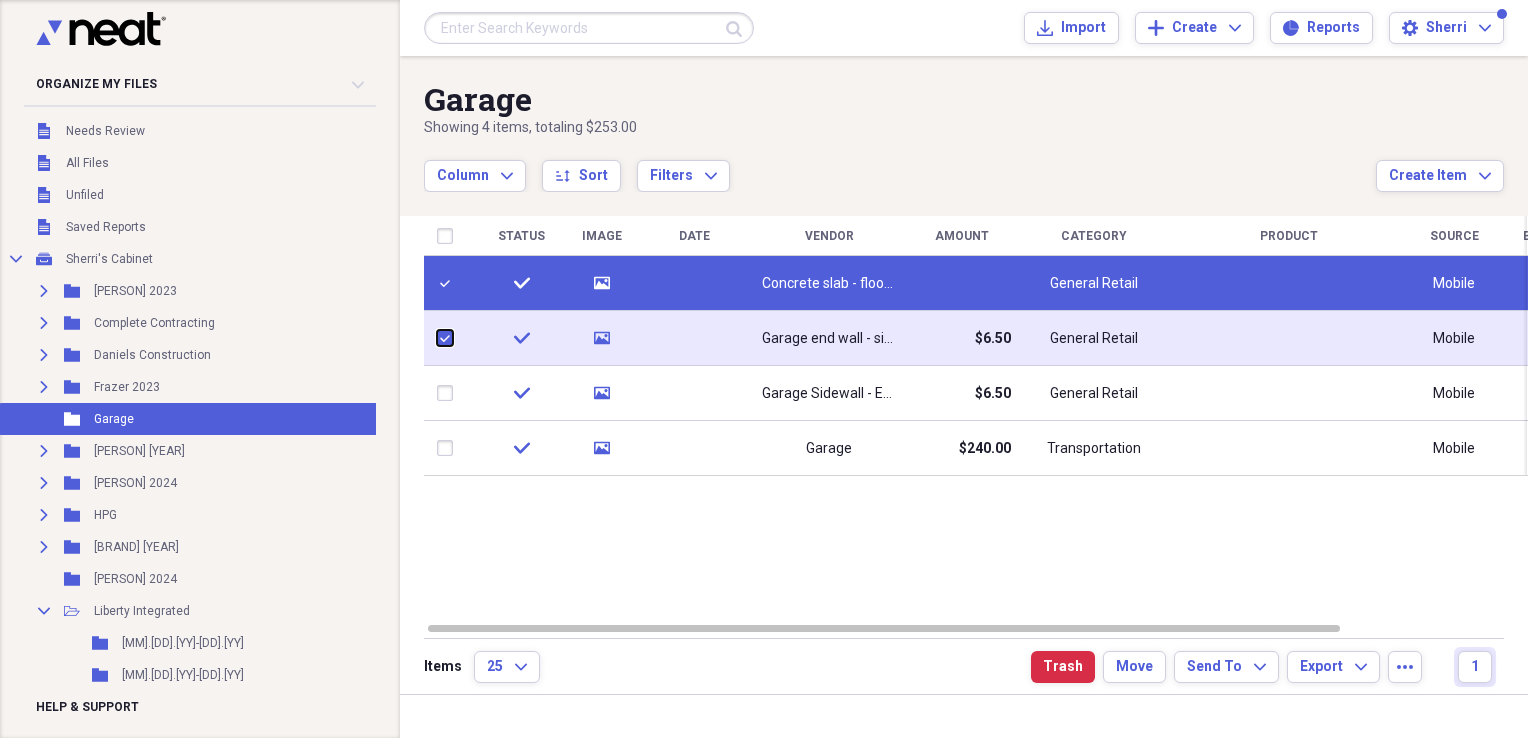 checkbox on "true" 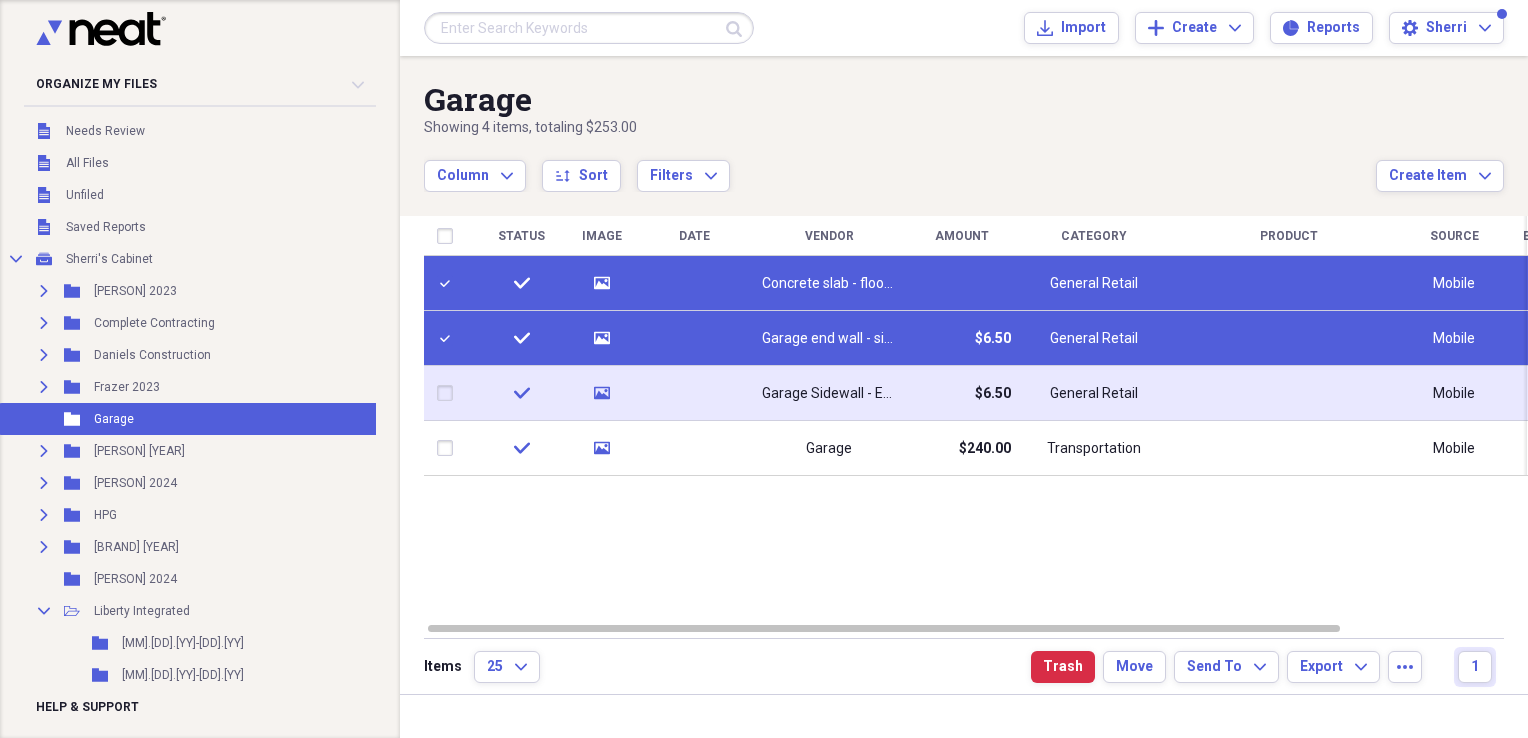 click at bounding box center [449, 393] 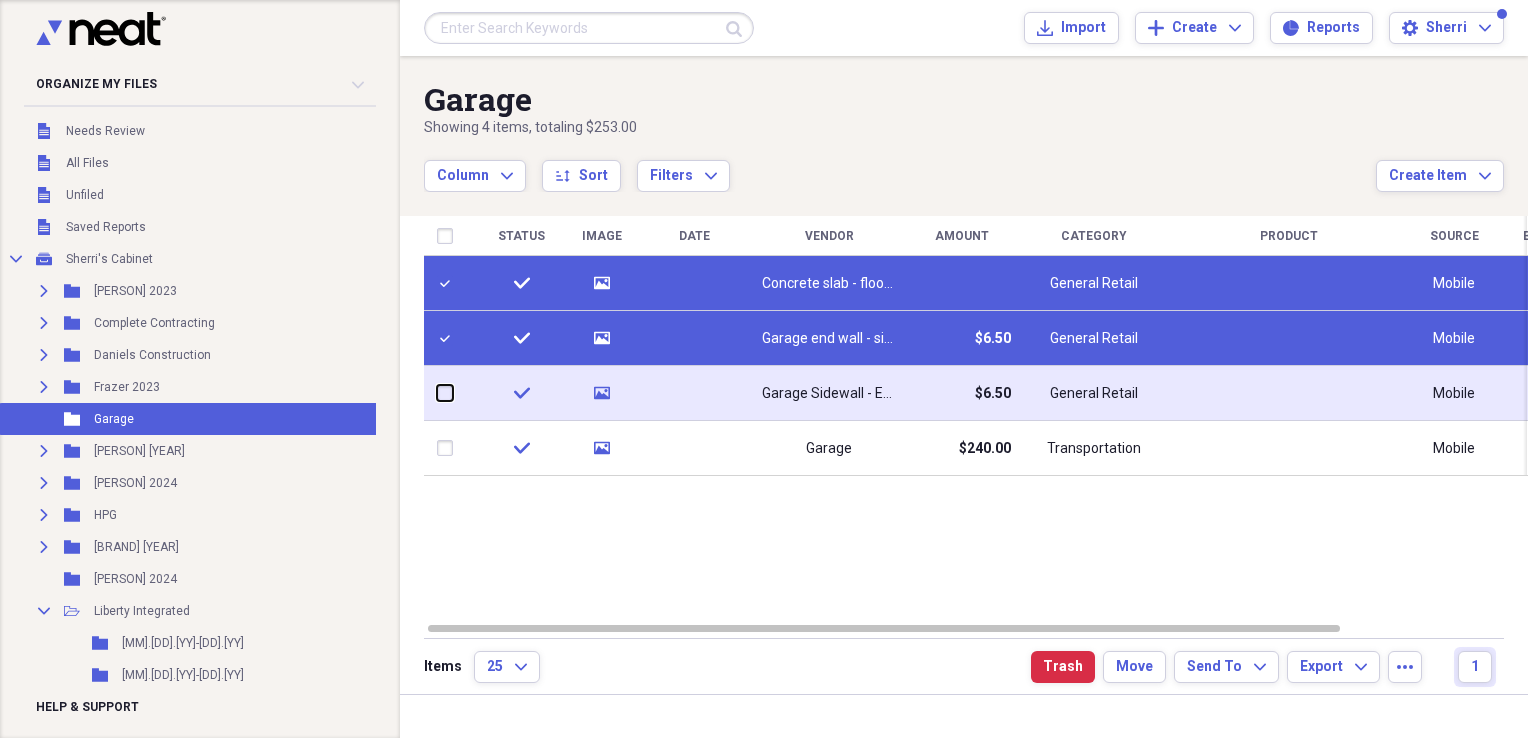 click at bounding box center [437, 393] 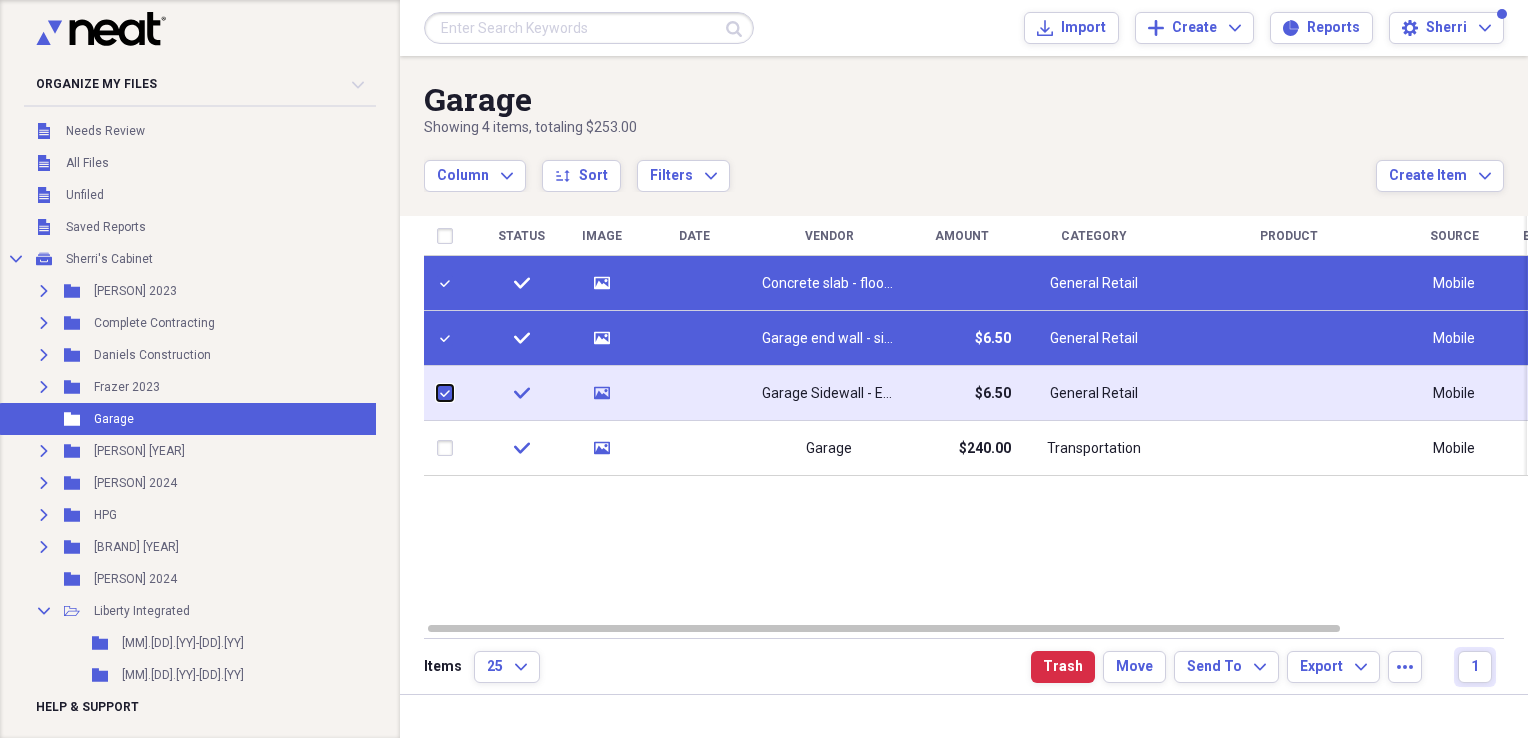 checkbox on "true" 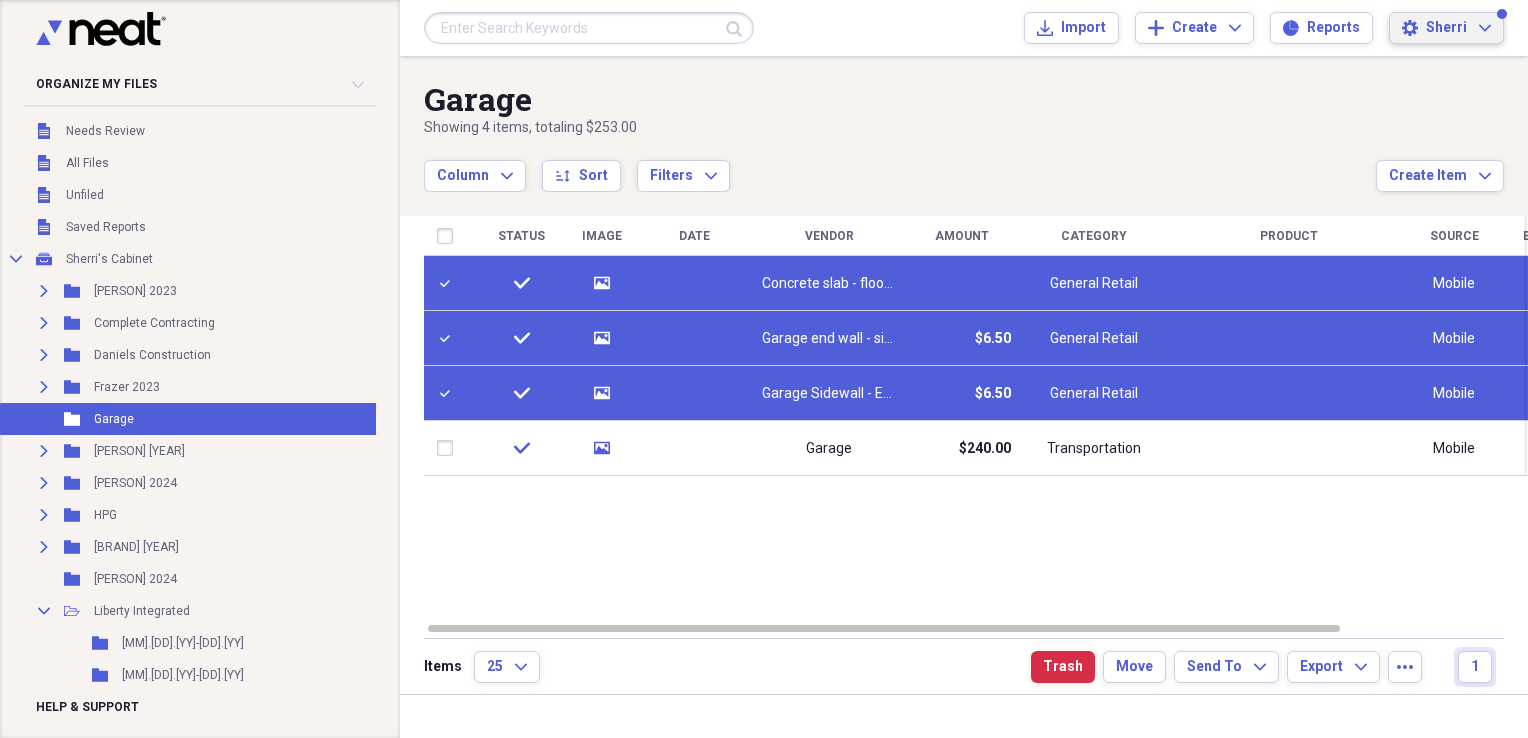 click on "[SETTINGS] [PERSON]" at bounding box center [1458, 28] 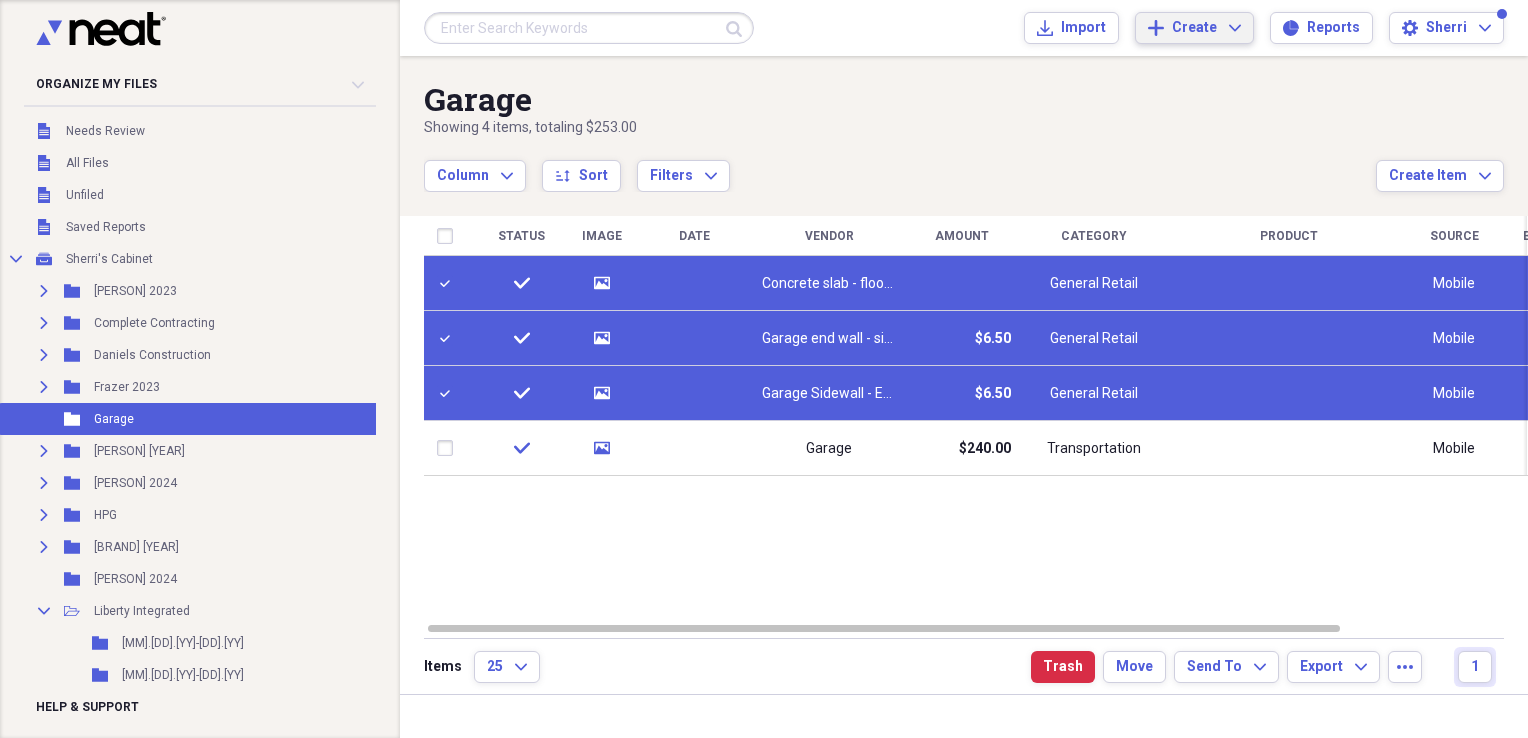 click on "Create" at bounding box center [1194, 28] 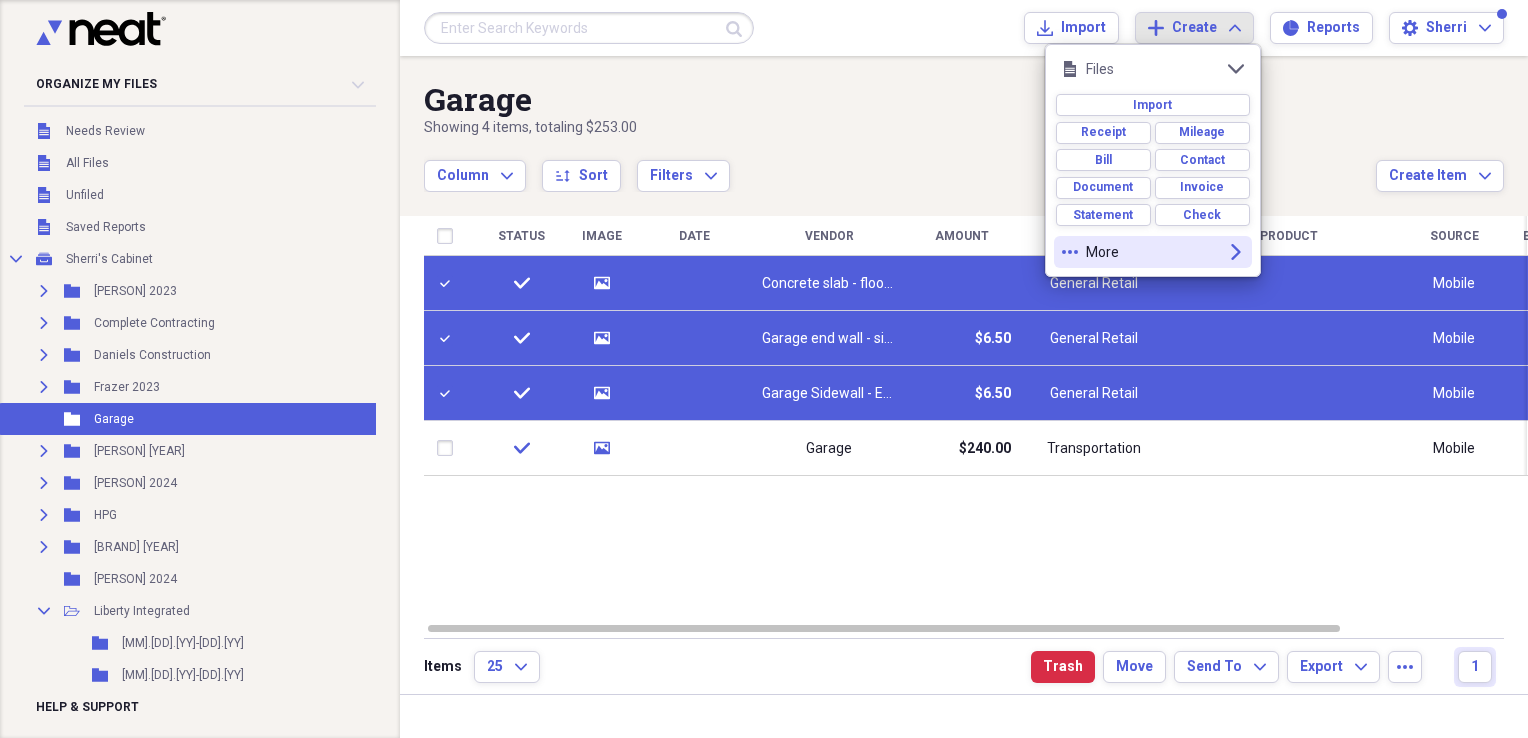 click on "more More expand" at bounding box center (1153, 252) 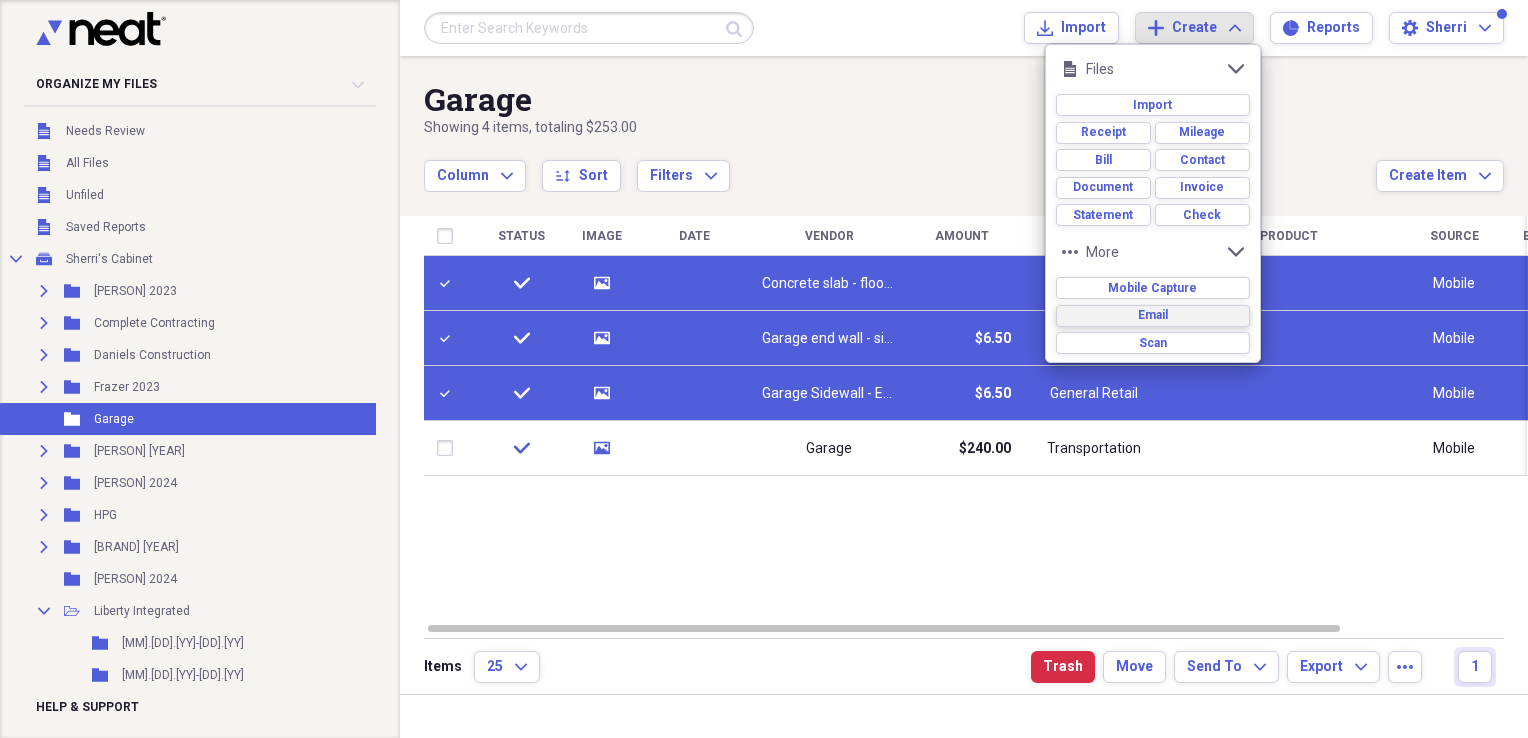 click on "Email" at bounding box center (1153, 315) 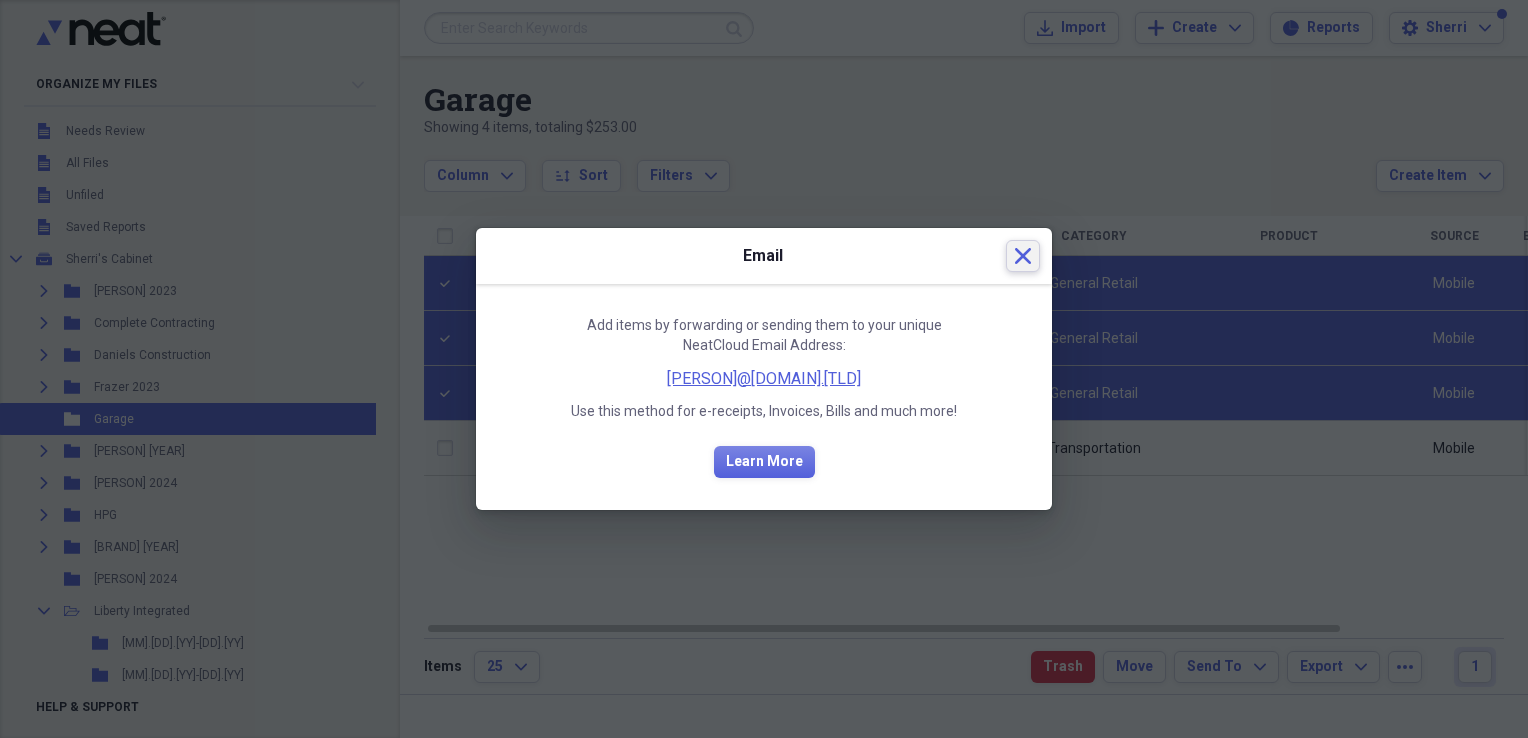 click 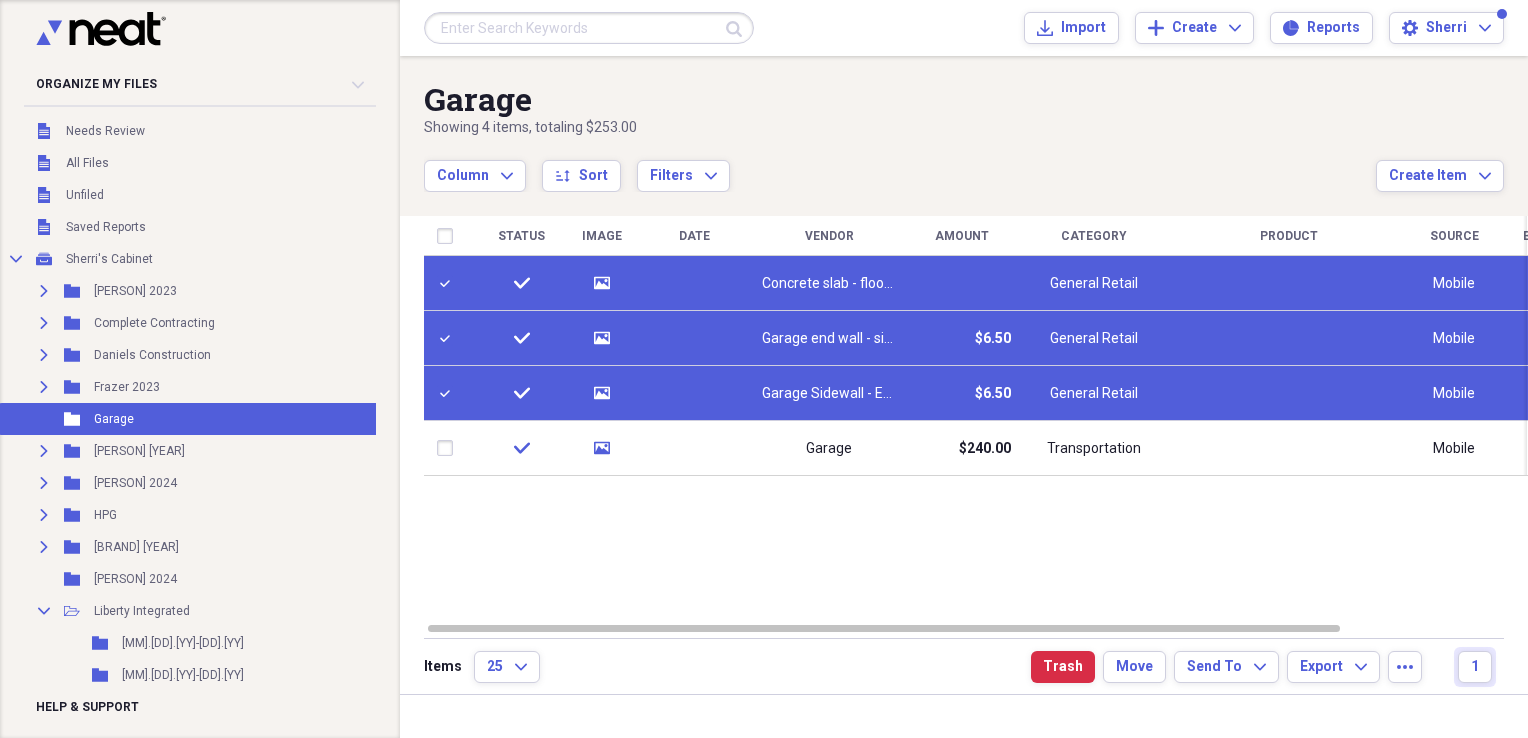 click on "Concrete slab - floor plan" at bounding box center (829, 284) 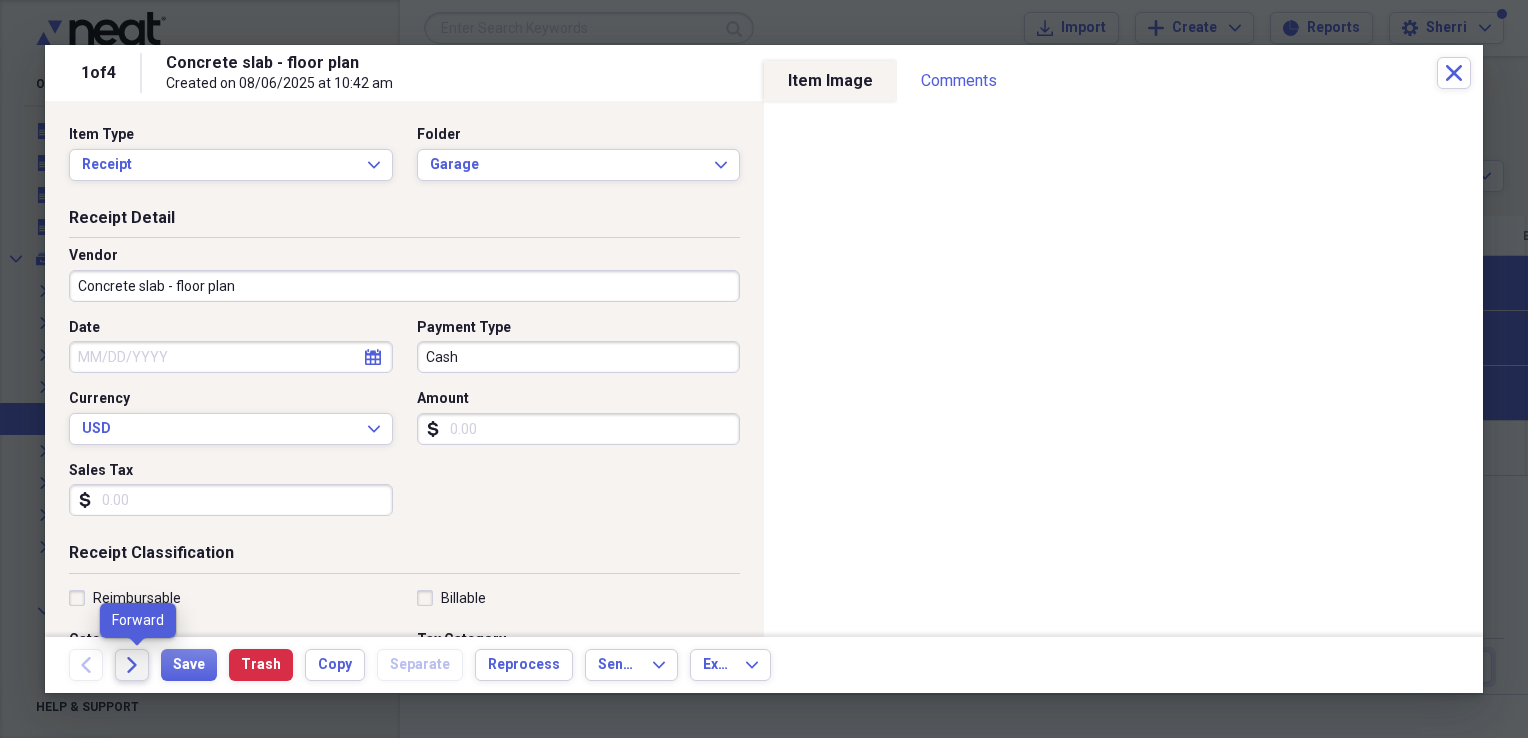 click on "Forward" 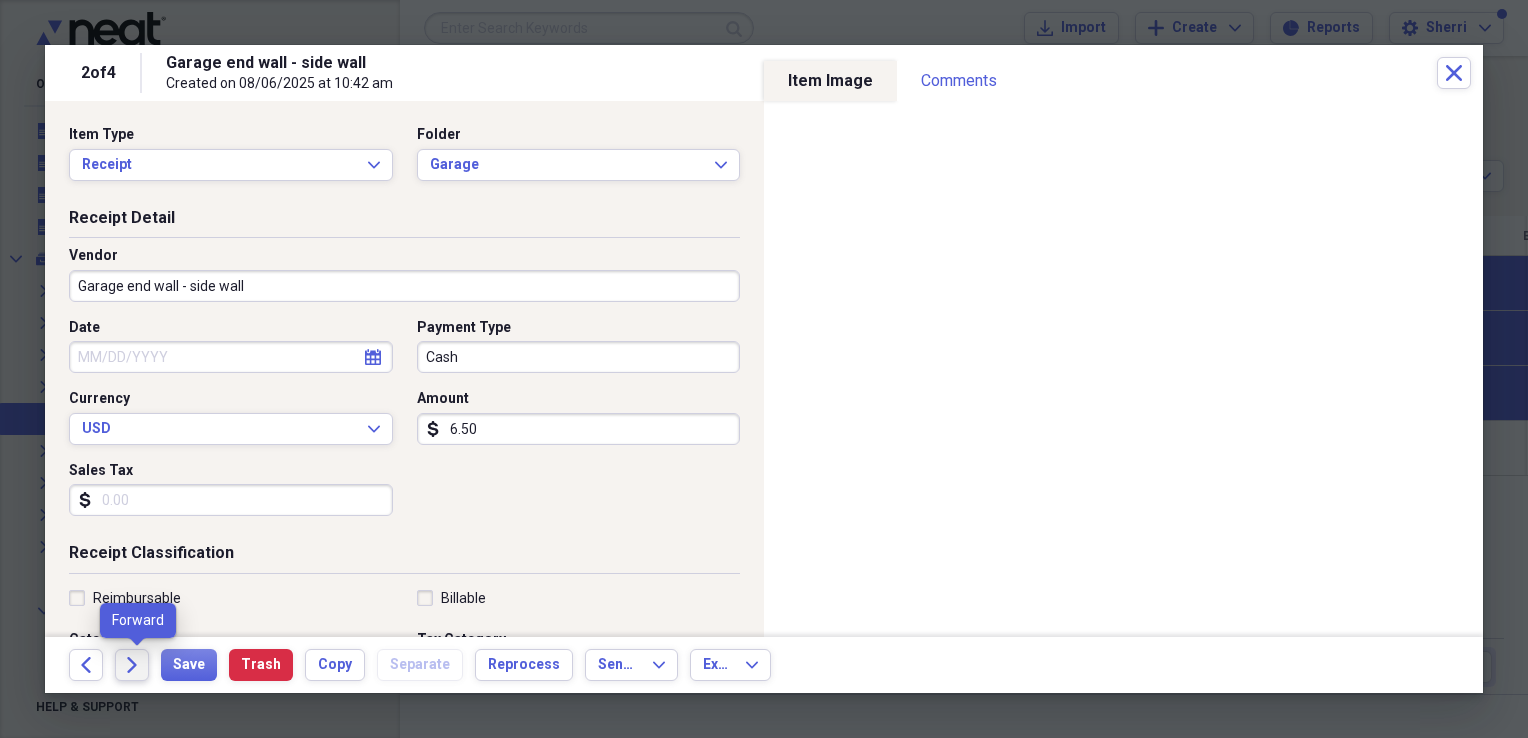 click on "Forward" 